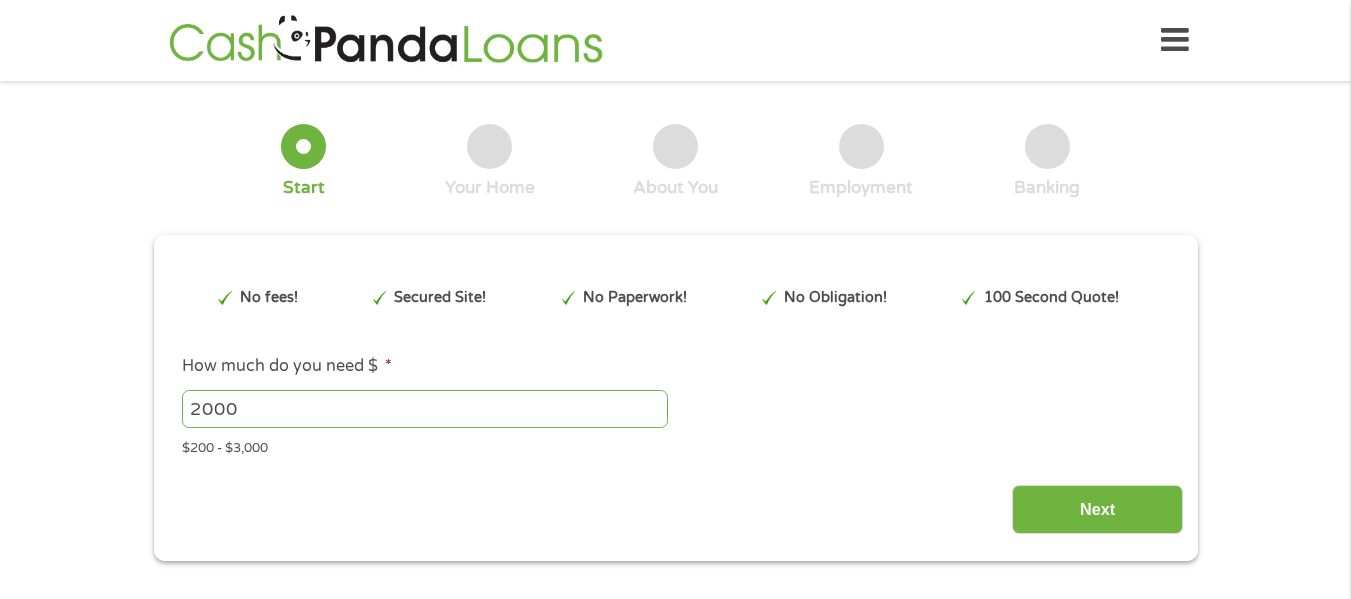 scroll, scrollTop: 0, scrollLeft: 0, axis: both 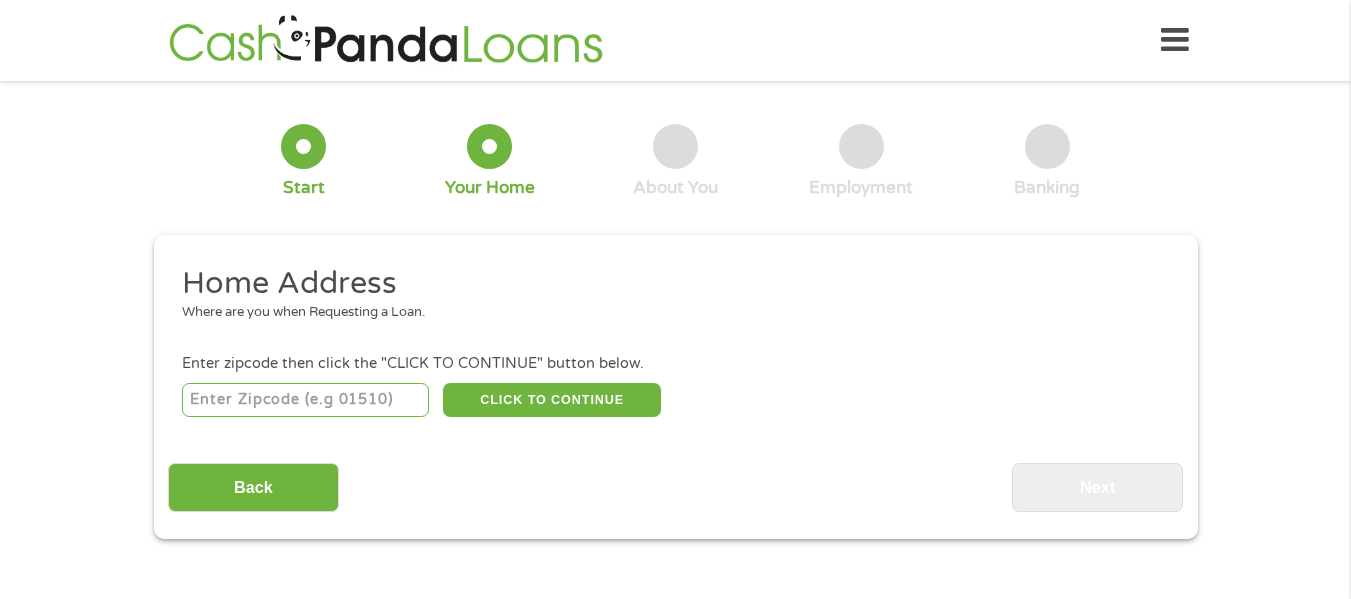 click at bounding box center [305, 400] 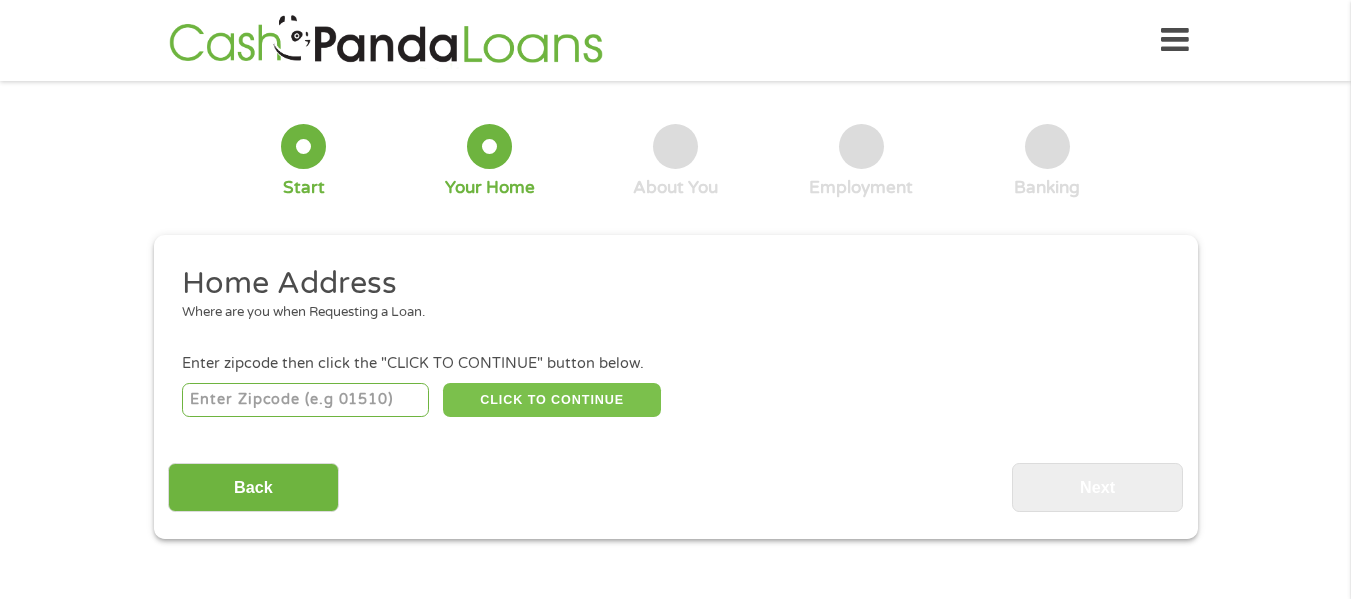 click on "CLICK TO CONTINUE" at bounding box center (552, 400) 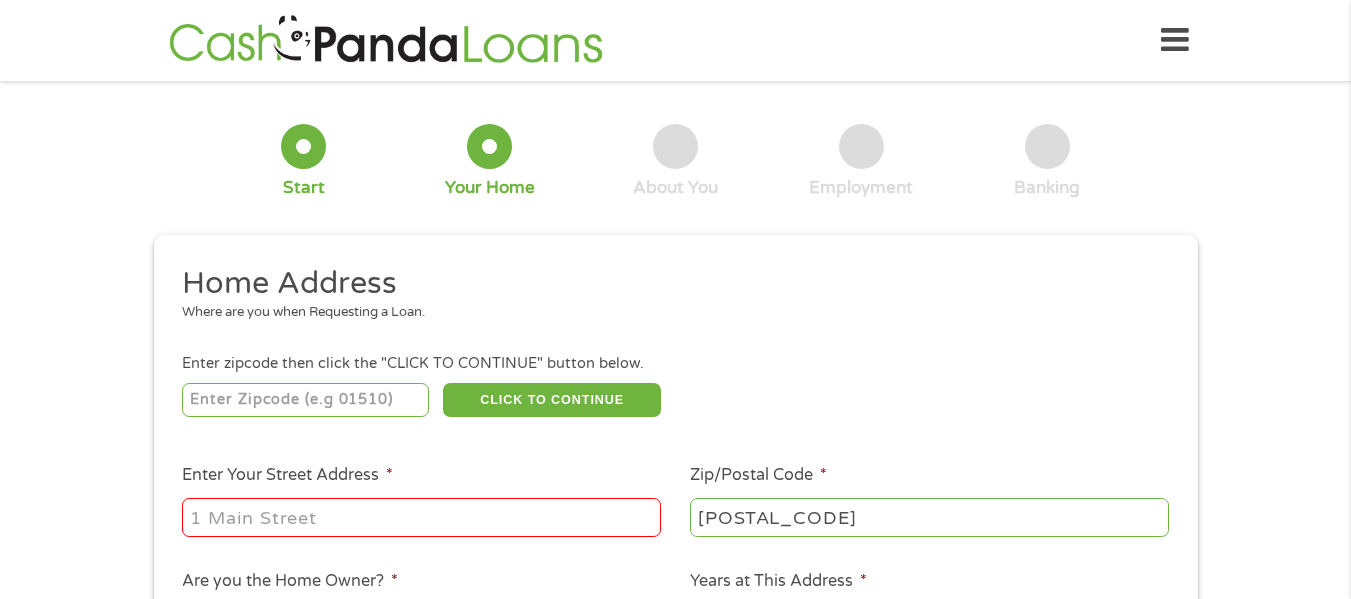 click on "Enter Your Street Address *" at bounding box center [421, 517] 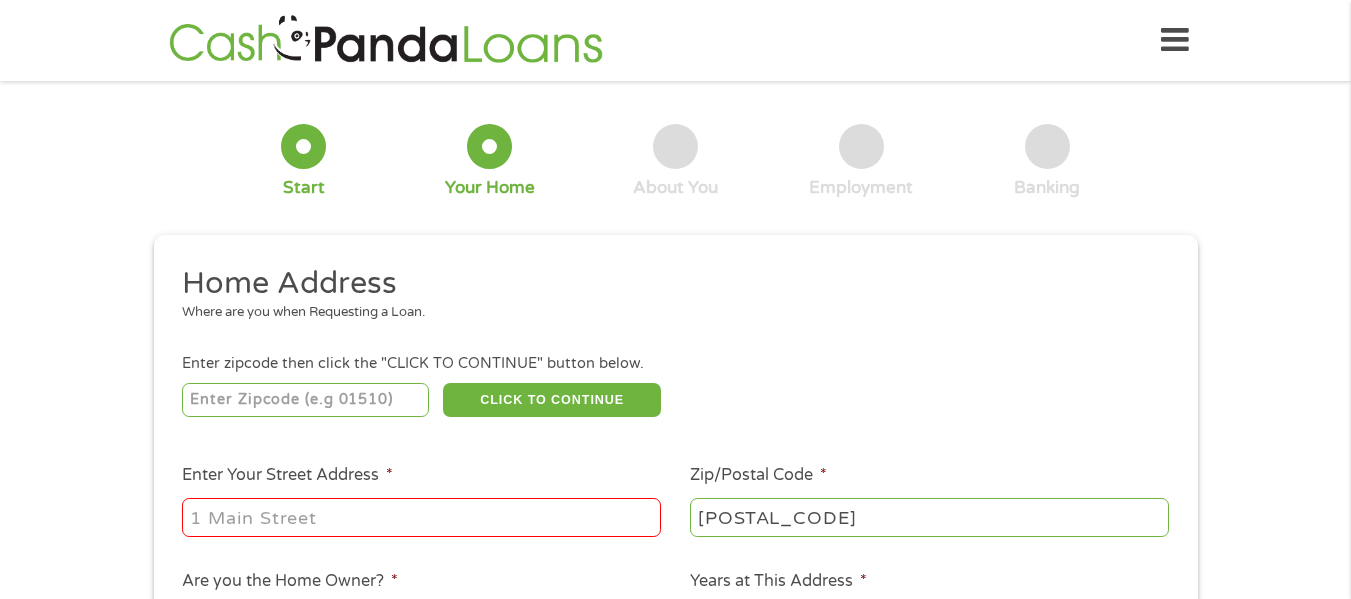 type on "[NUMBER] [STREET], APT [NUMBER]" 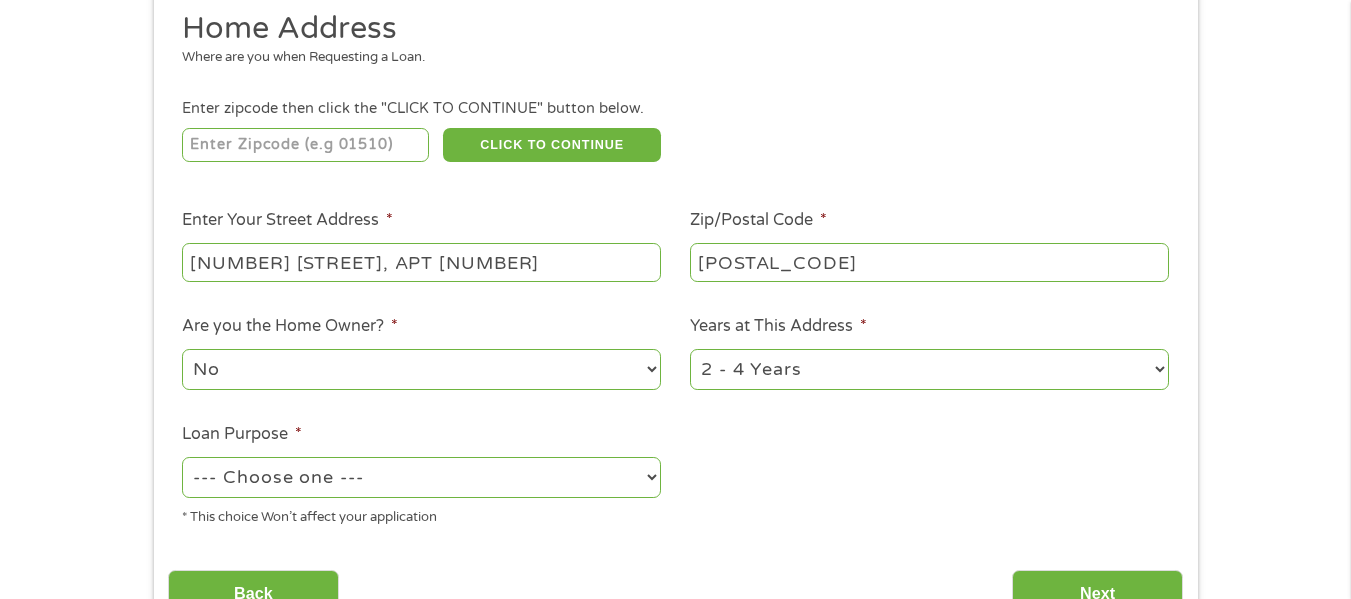 scroll, scrollTop: 300, scrollLeft: 0, axis: vertical 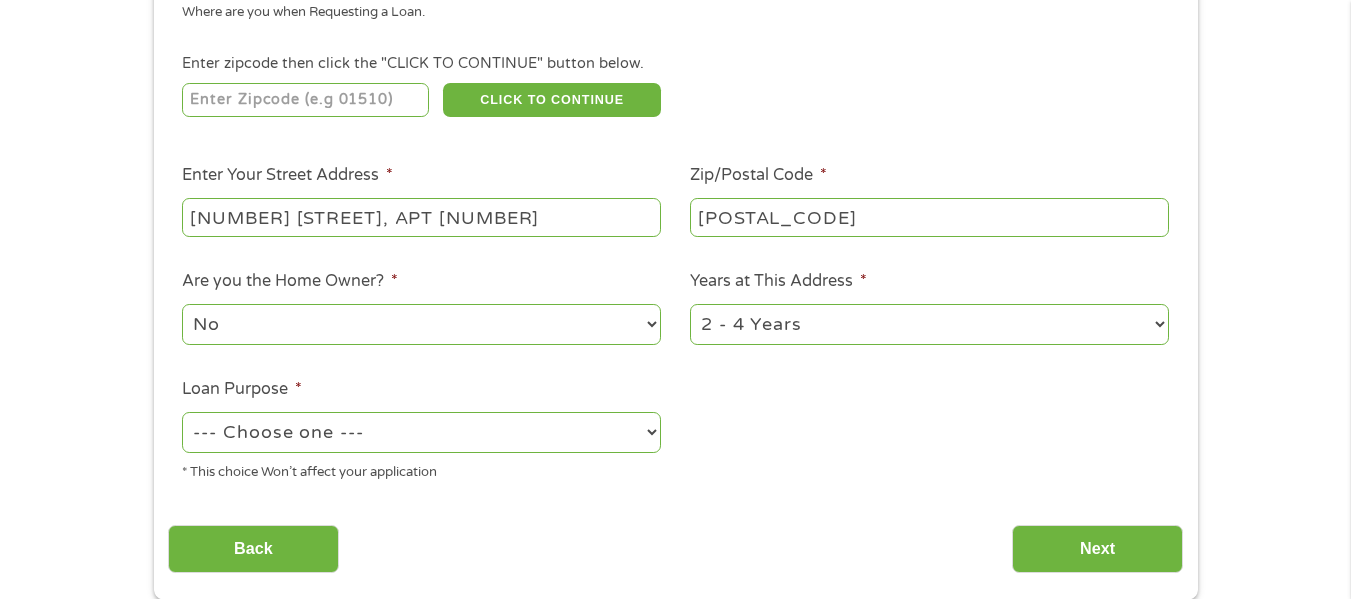 click on "--- Choose one --- Pay Bills Debt Consolidation Home Improvement Major Purchase Car Loan Short Term Cash Medical Expenses Other" at bounding box center [421, 432] 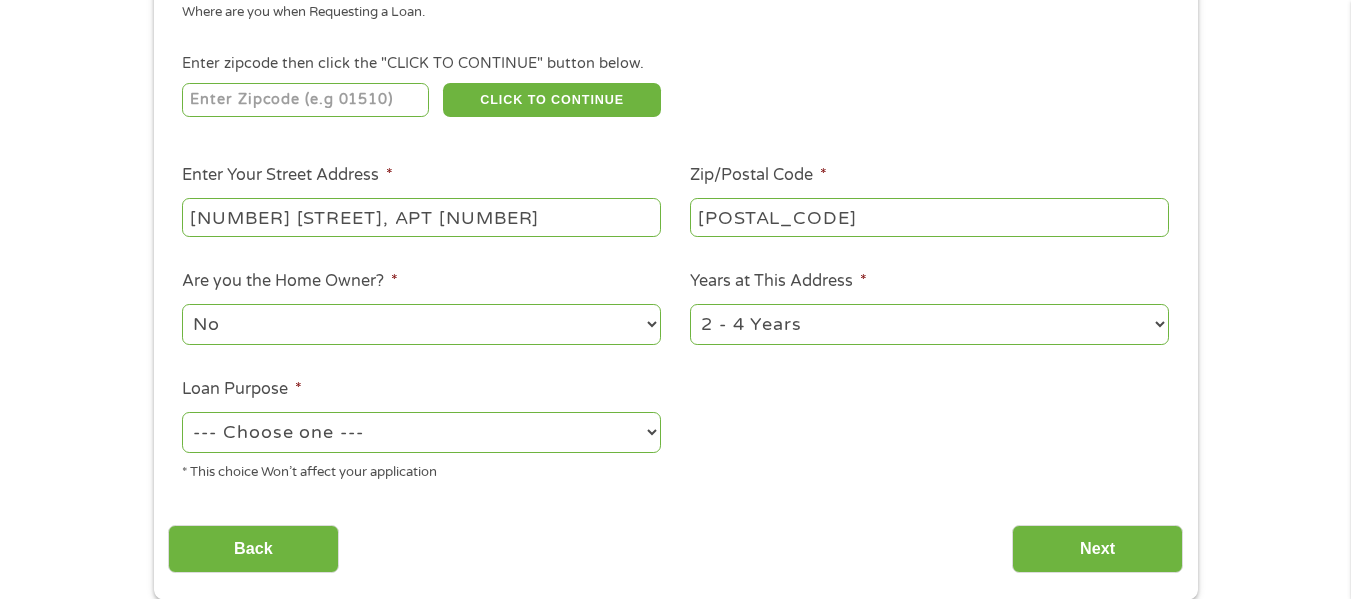 select on "other" 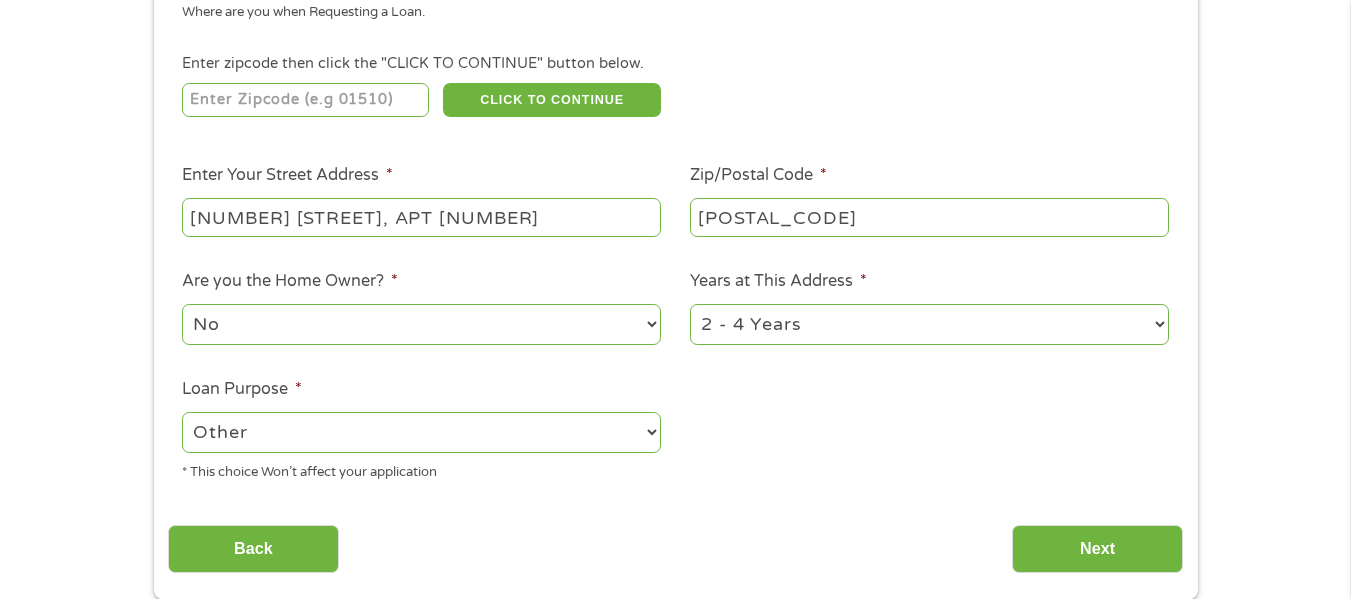 click on "--- Choose one --- Pay Bills Debt Consolidation Home Improvement Major Purchase Car Loan Short Term Cash Medical Expenses Other" at bounding box center [421, 432] 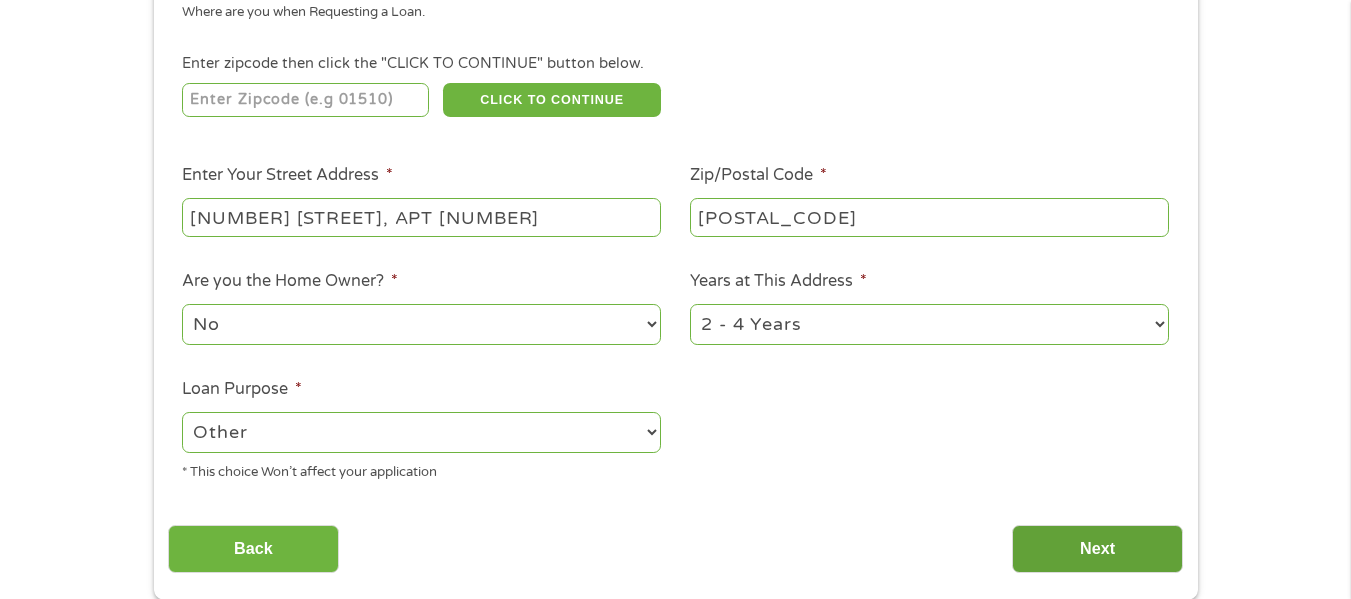 click on "Next" at bounding box center (1097, 549) 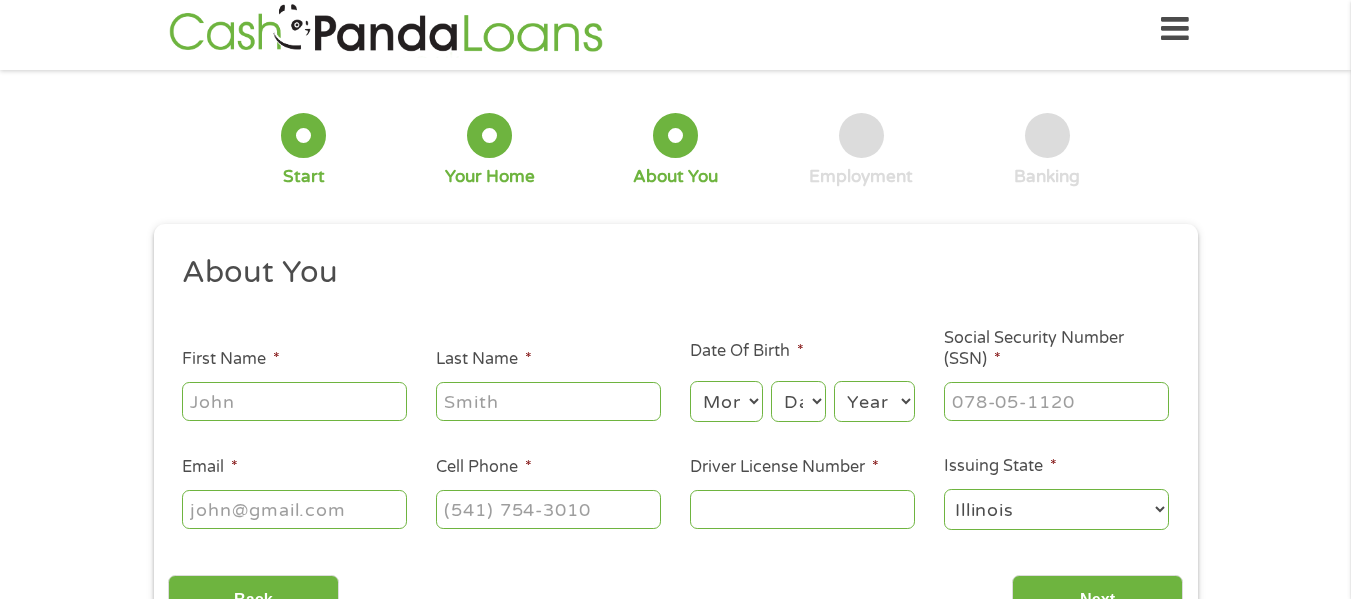 scroll, scrollTop: 0, scrollLeft: 0, axis: both 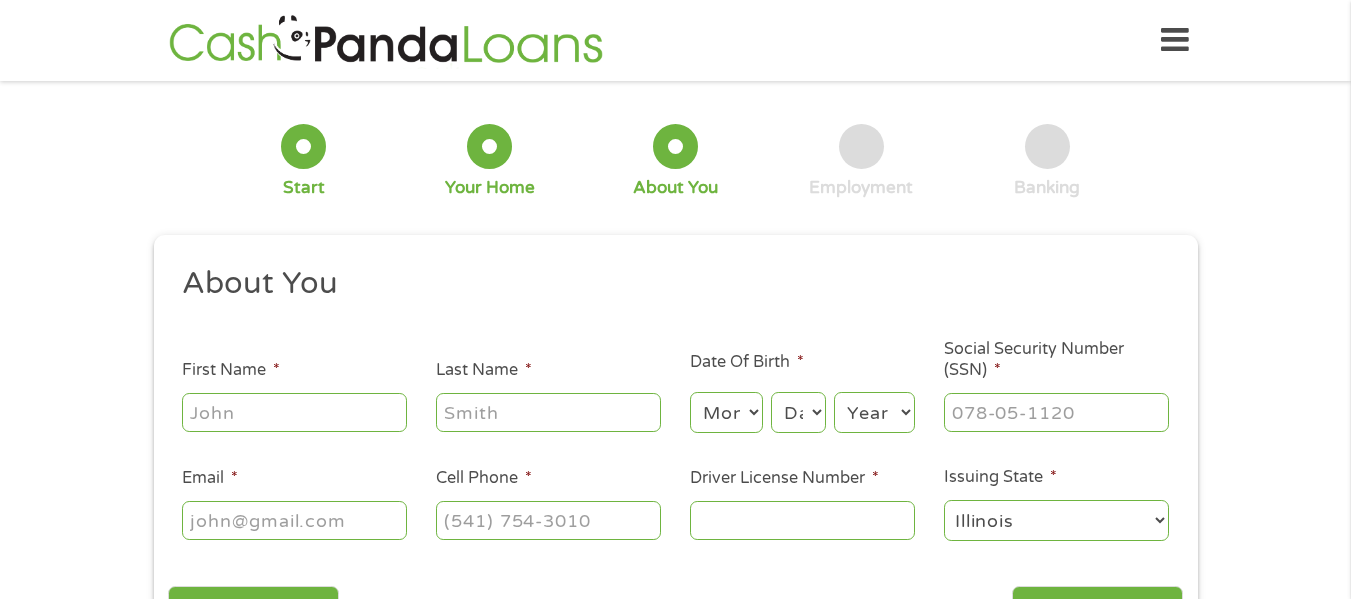 drag, startPoint x: 268, startPoint y: 398, endPoint x: 254, endPoint y: 408, distance: 17.20465 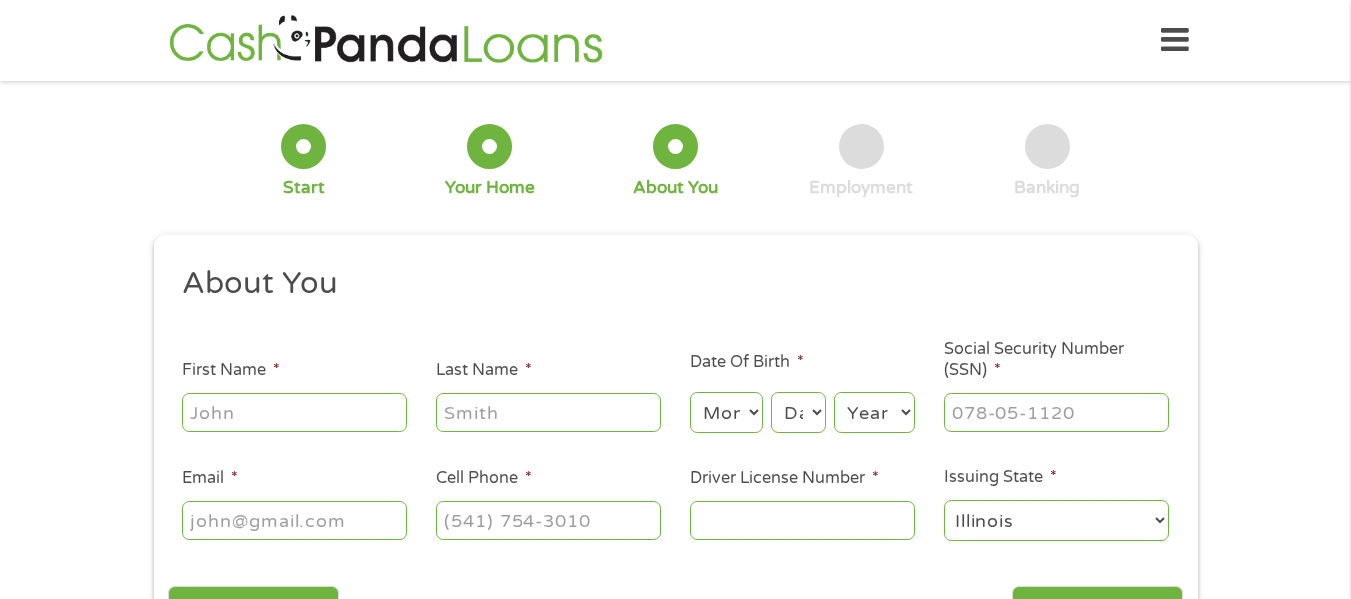 click on "First Name *" at bounding box center [294, 412] 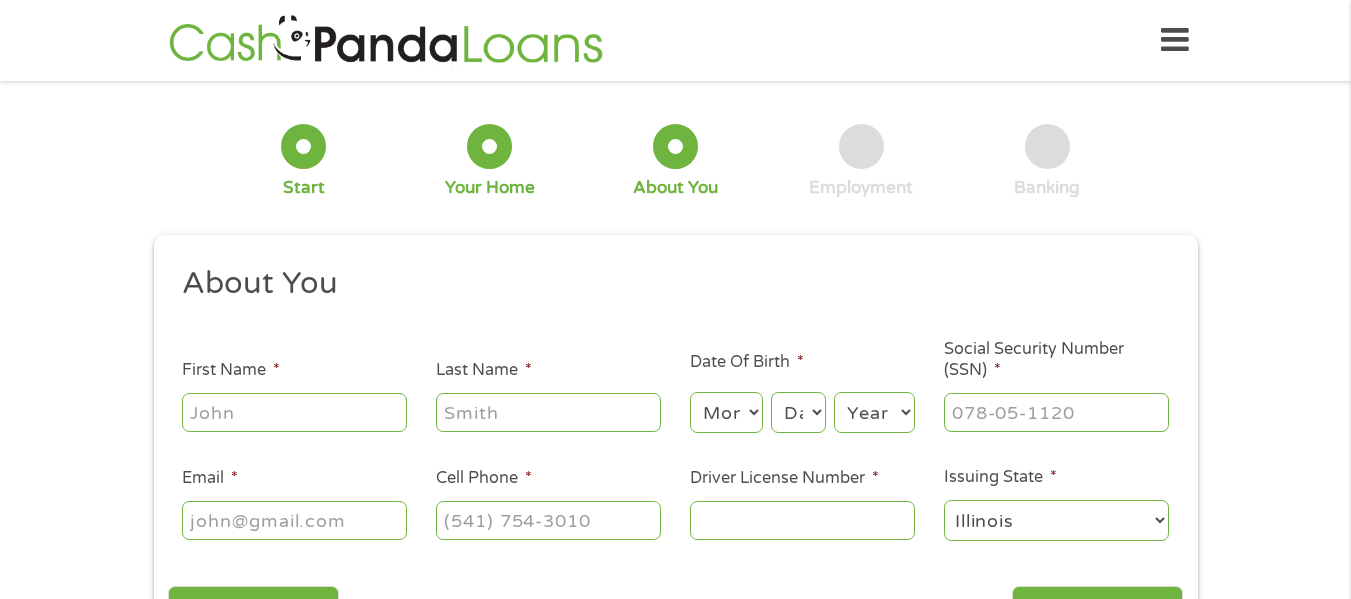 type on "[NAME]" 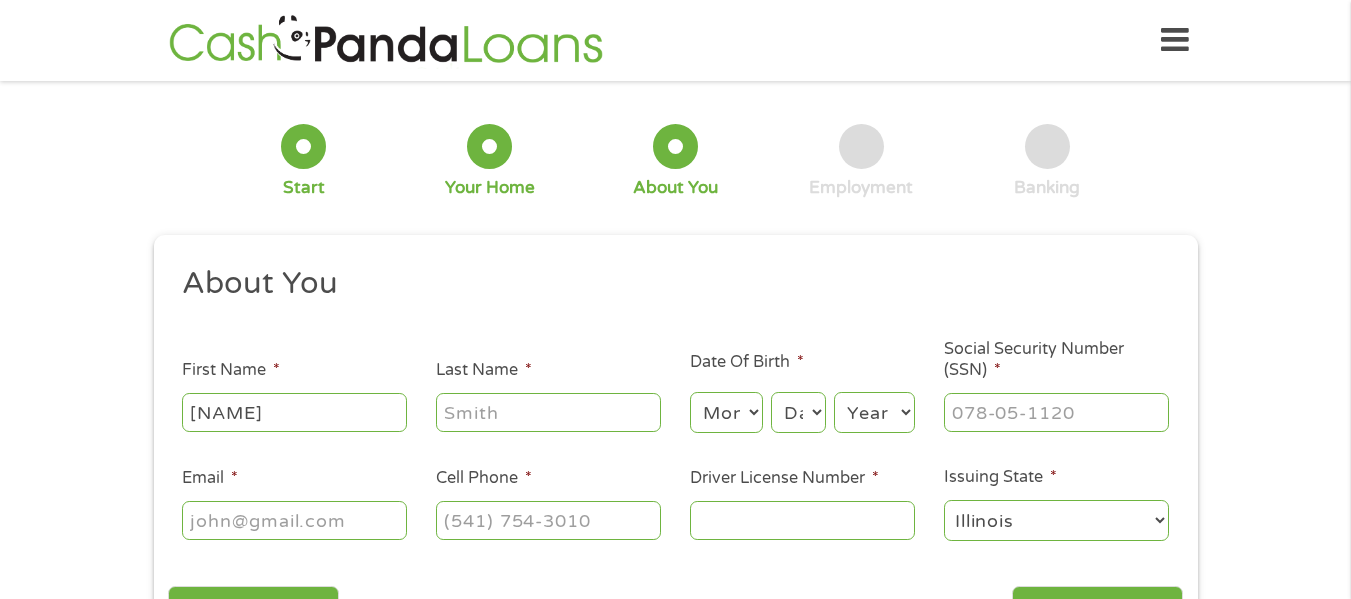 type on "DEGEN" 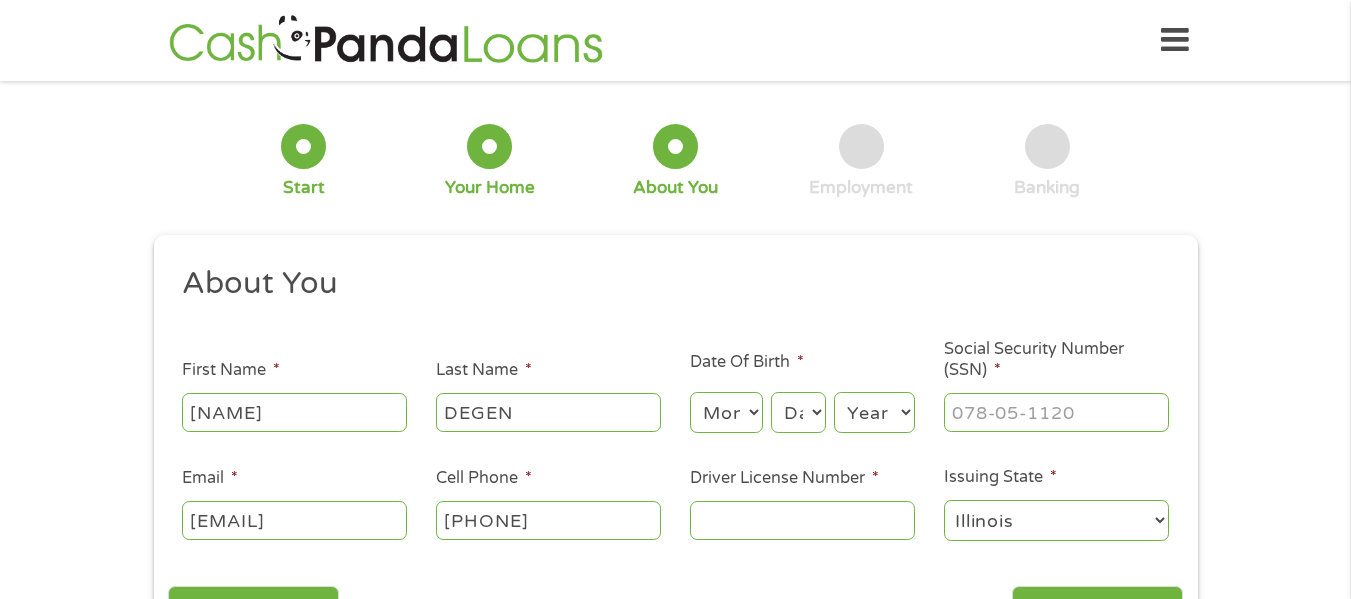 type on "[PHONE]" 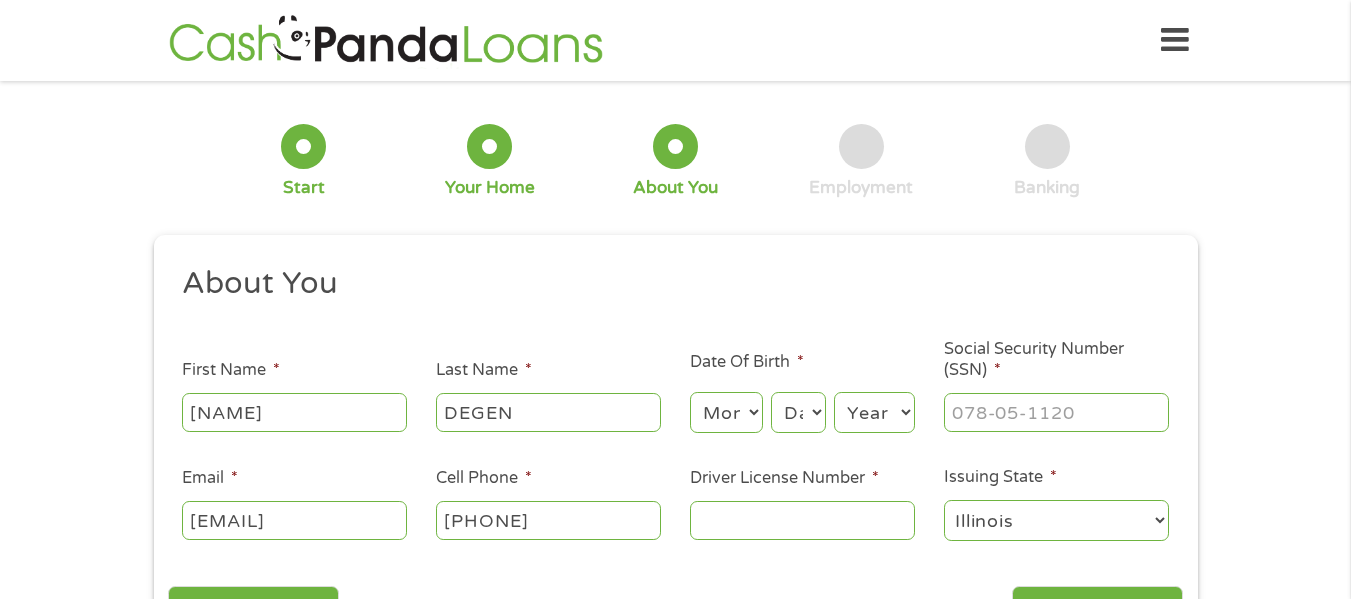click on "Month 1 2 3 4 5 6 7 8 9 10 11 12" at bounding box center [726, 412] 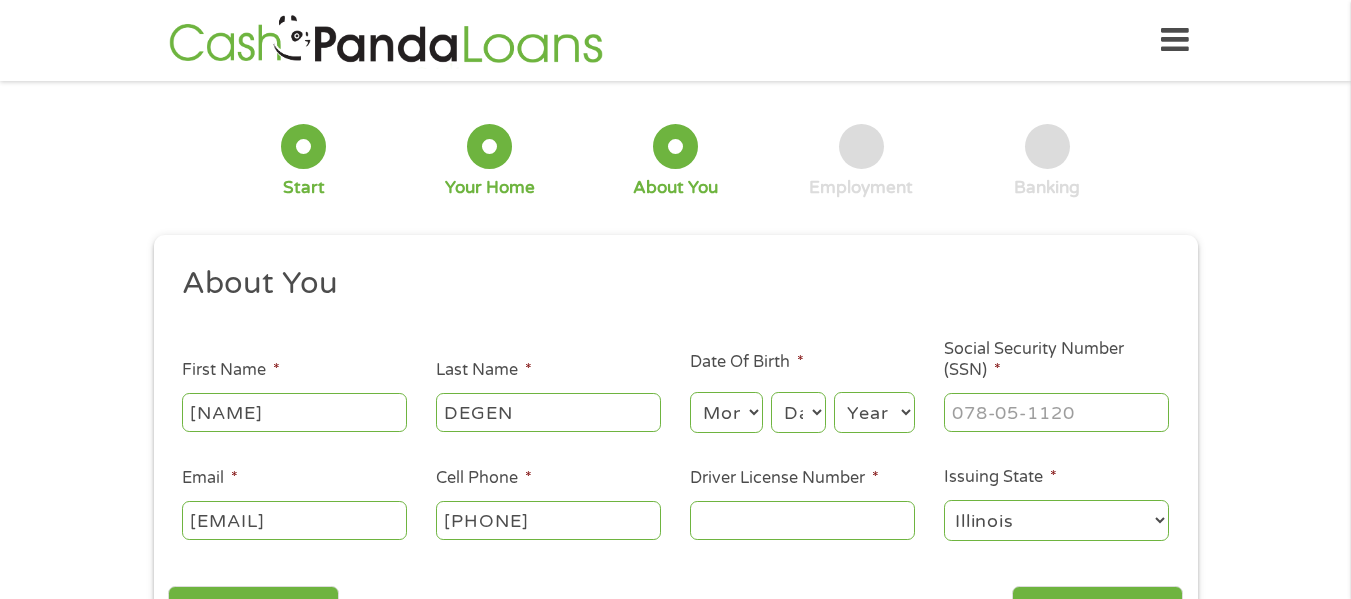select on "1" 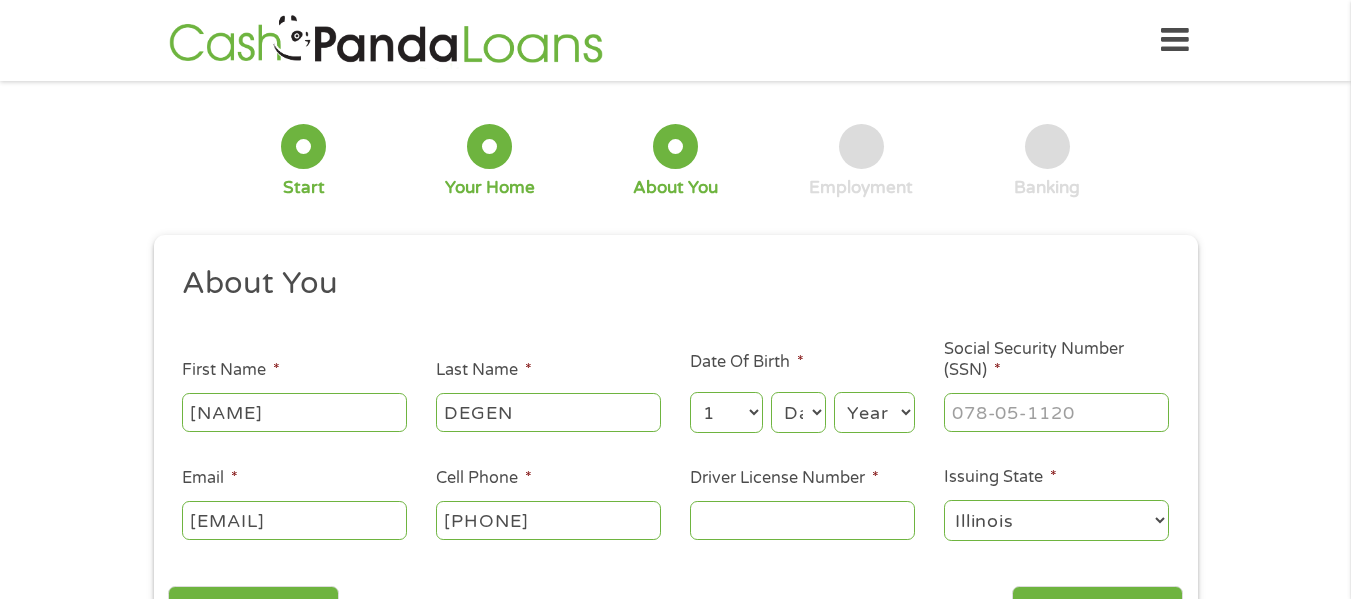 click on "Month 1 2 3 4 5 6 7 8 9 10 11 12" at bounding box center [726, 412] 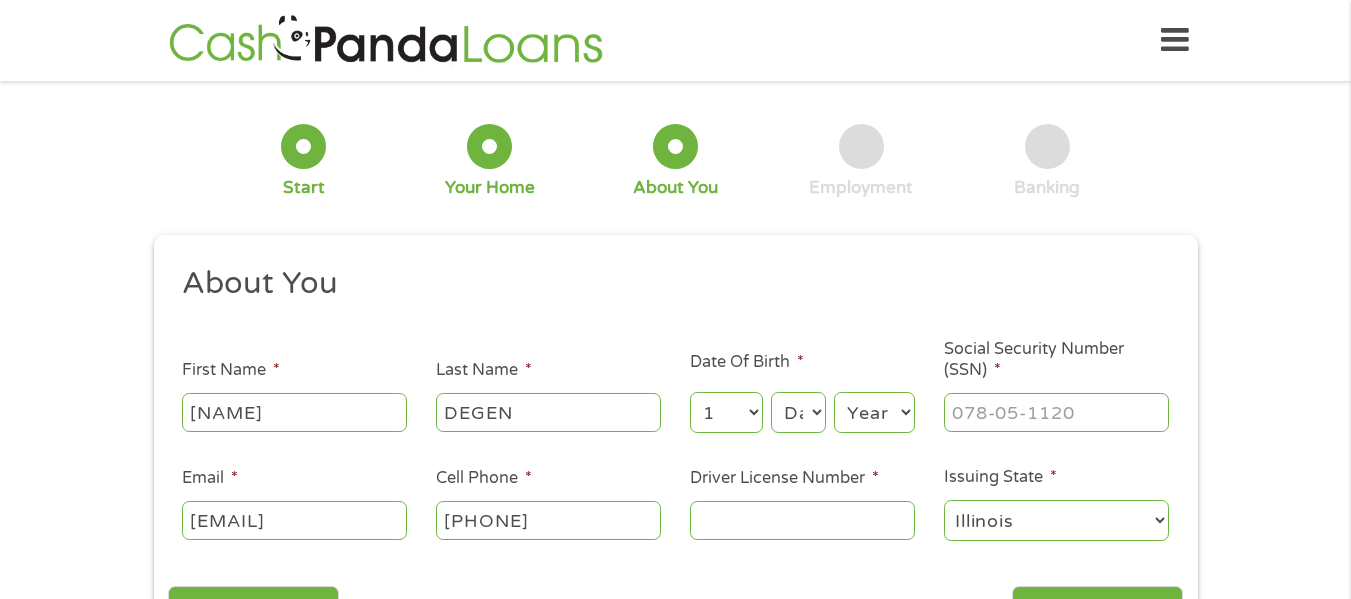select on "10" 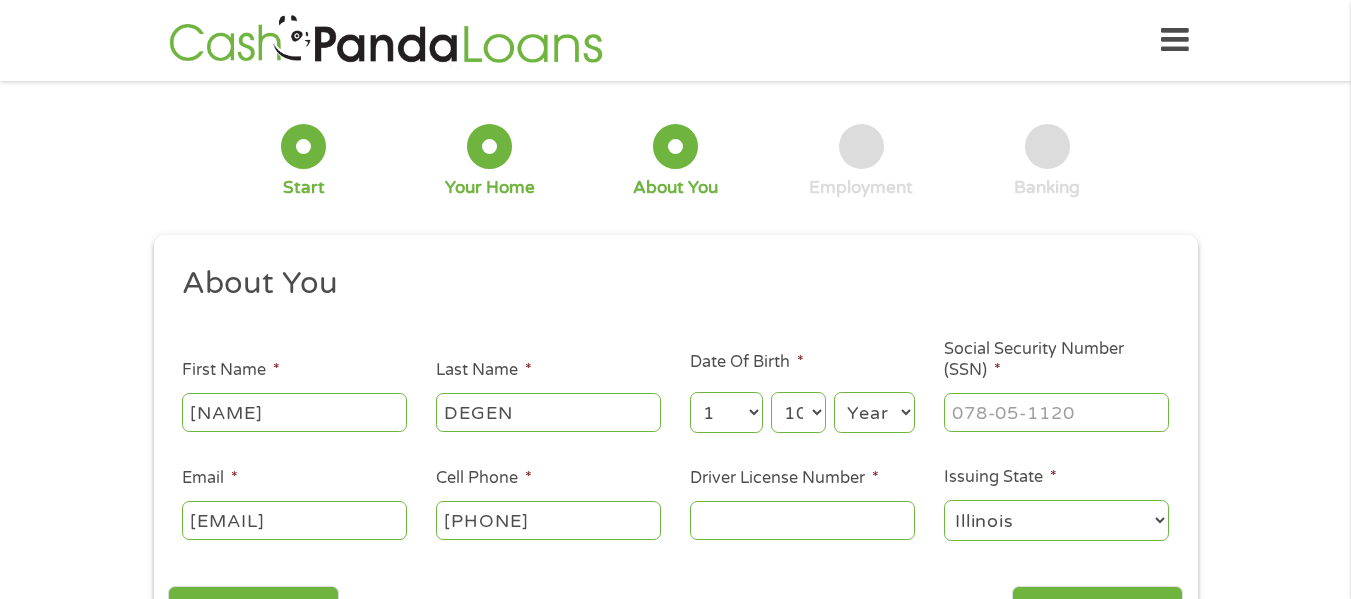 click on "Day 1 2 3 4 5 6 7 8 9 10 11 12 13 14 15 16 17 18 19 20 21 22 23 24 25 26 27 28 29 30 31" at bounding box center [798, 412] 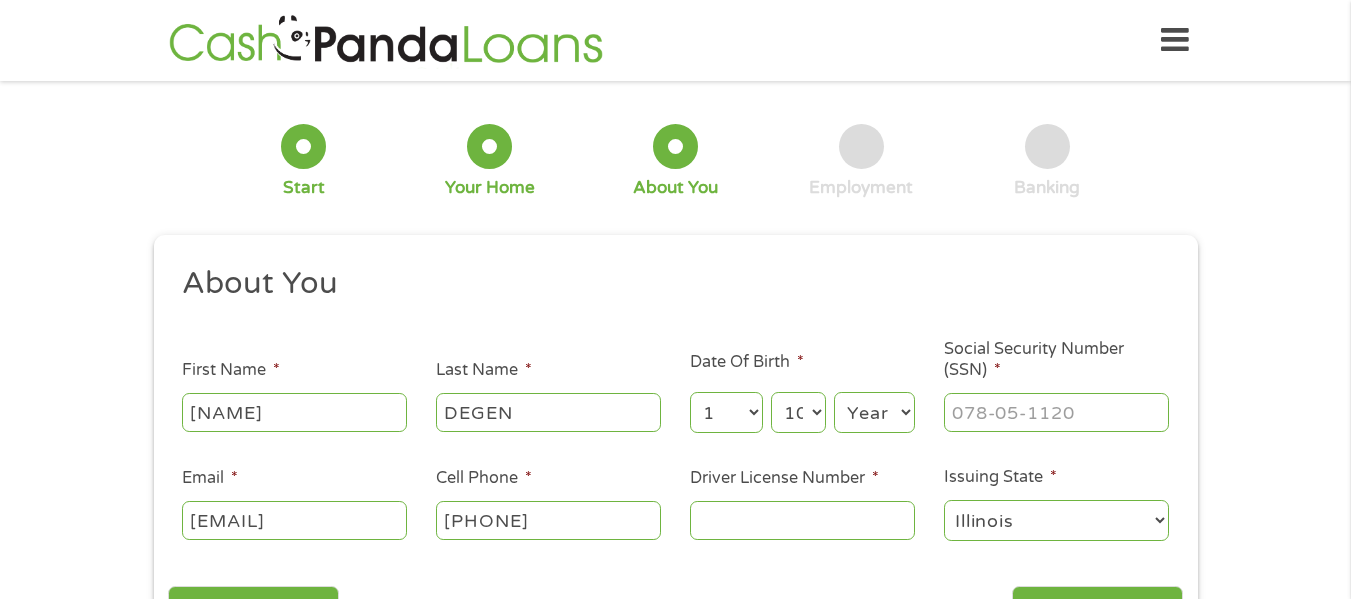 select on "1954" 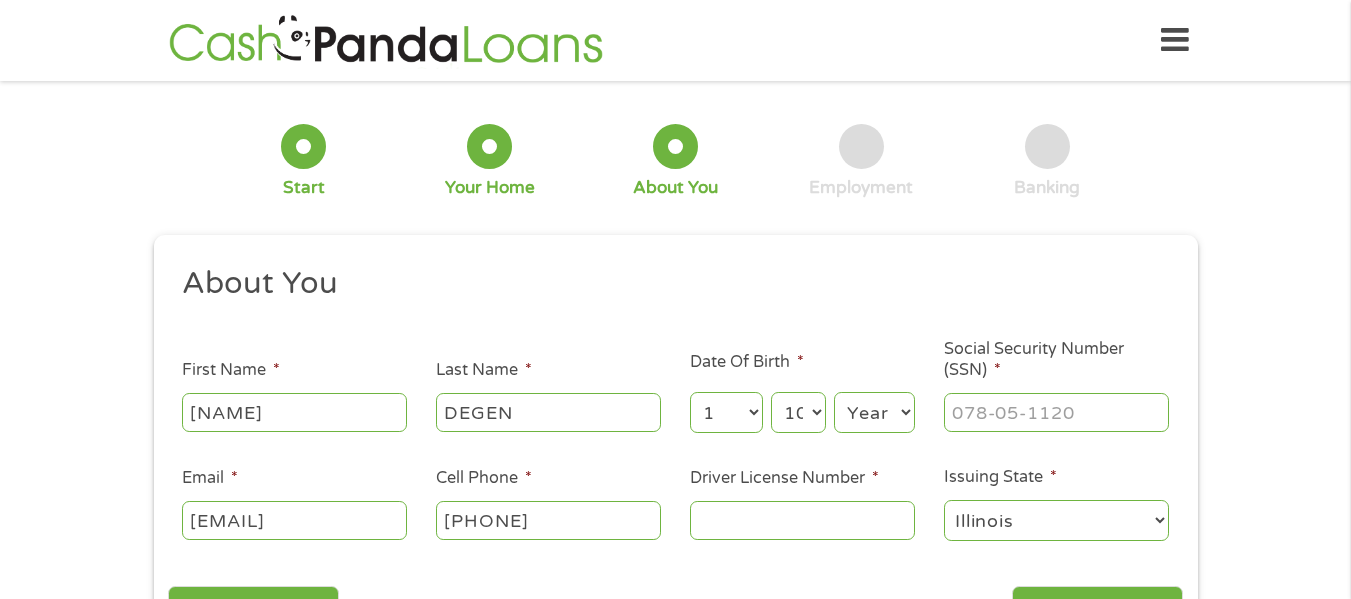 click on "Year 2007 2006 2005 2004 2003 2002 2001 2000 1999 1998 1997 1996 1995 1994 1993 1992 1991 1990 1989 1988 1987 1986 1985 1984 1983 1982 1981 1980 1979 1978 1977 1976 1975 1974 1973 1972 1971 1970 1969 1968 1967 1966 1965 1964 1963 1962 1961 1960 1959 1958 1957 1956 1955 1954 1953 1952 1951 1950 1949 1948 1947 1946 1945 1944 1943 1942 1941 1940 1939 1938 1937 1936 1935 1934 1933 1932 1931 1930 1929 1928 1927 1926 1925 1924 1923 1922 1921 1920" at bounding box center (874, 412) 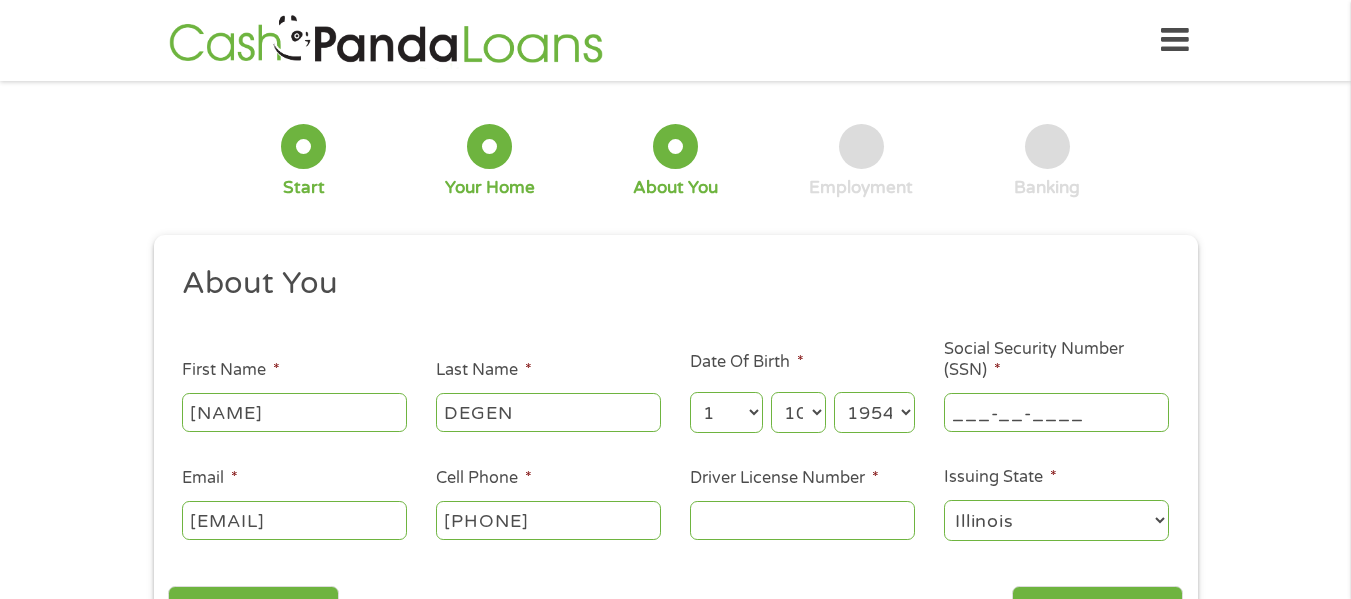 click on "___-__-____" at bounding box center [1056, 412] 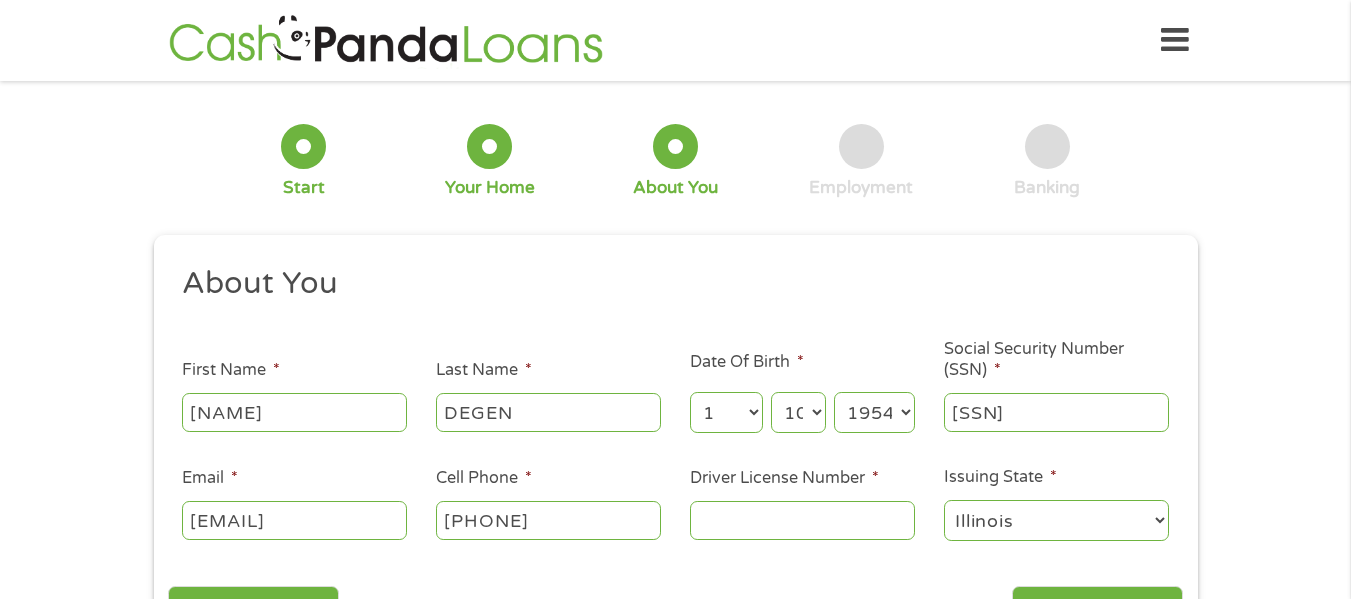 type on "[PHONE]" 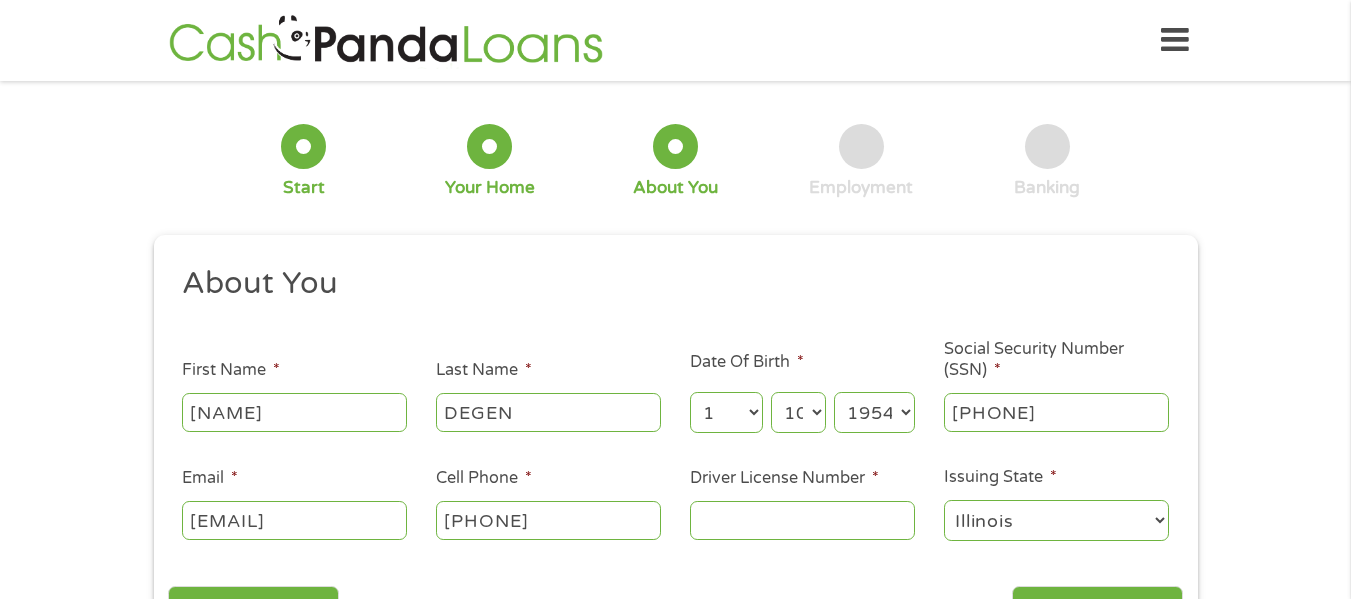 click on "[EMAIL]" at bounding box center [294, 520] 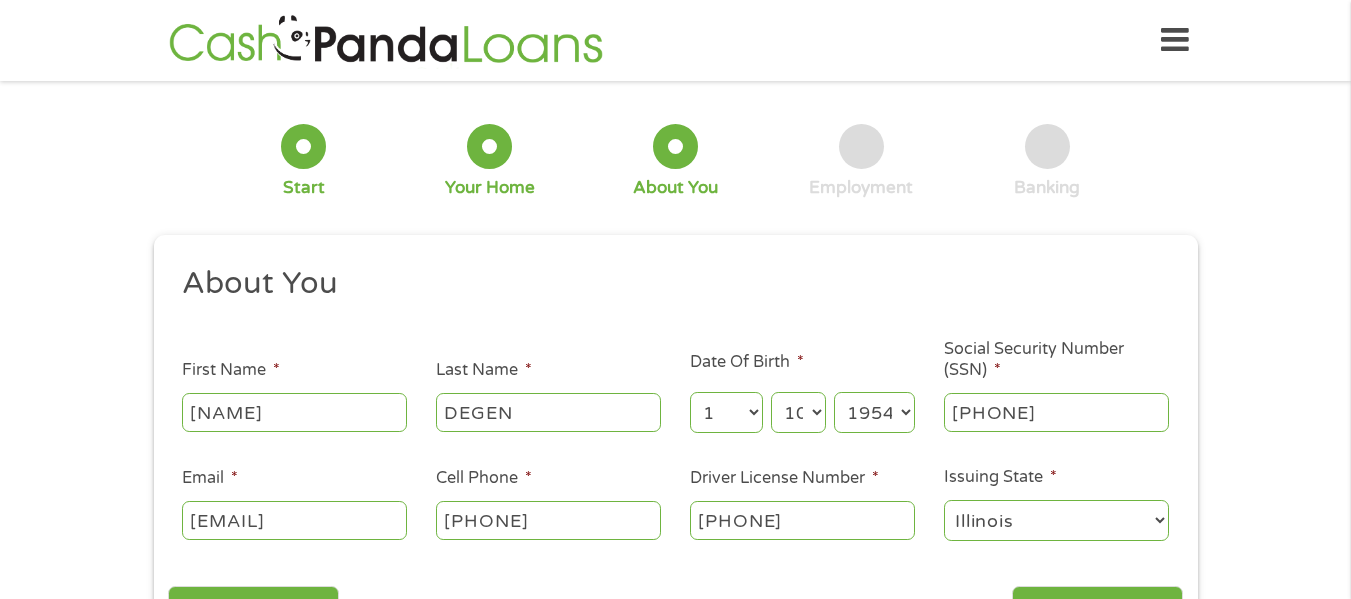 click on "Alabama Alaska Arizona Arkansas California Colorado Connecticut Delaware District of Columbia Florida Georgia Hawaii Idaho Illinois Indiana Iowa Kansas Kentucky Louisiana Maine Maryland Massachusetts Michigan Minnesota Mississippi Missouri Montana Nebraska Nevada New Hampshire New Jersey New Mexico New York North Carolina North Dakota Ohio Oklahoma Oregon Pennsylvania Rhode Island South Carolina South Dakota Tennessee Texas Utah Vermont Virginia Washington West Virginia Wisconsin Wyoming" at bounding box center (1056, 520) 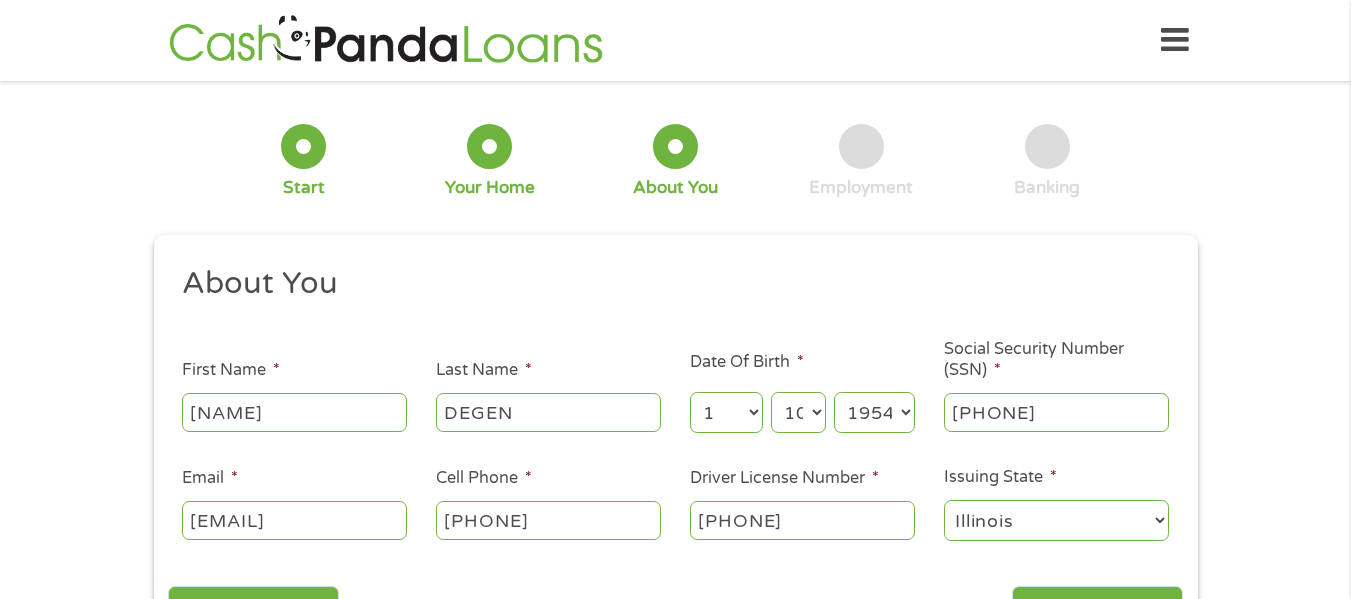 click on "Alabama Alaska Arizona Arkansas California Colorado Connecticut Delaware District of Columbia Florida Georgia Hawaii Idaho Illinois Indiana Iowa Kansas Kentucky Louisiana Maine Maryland Massachusetts Michigan Minnesota Mississippi Missouri Montana Nebraska Nevada New Hampshire New Jersey New Mexico New York North Carolina North Dakota Ohio Oklahoma Oregon Pennsylvania Rhode Island South Carolina South Dakota Tennessee Texas Utah Vermont Virginia Washington West Virginia Wisconsin Wyoming" at bounding box center (1056, 520) 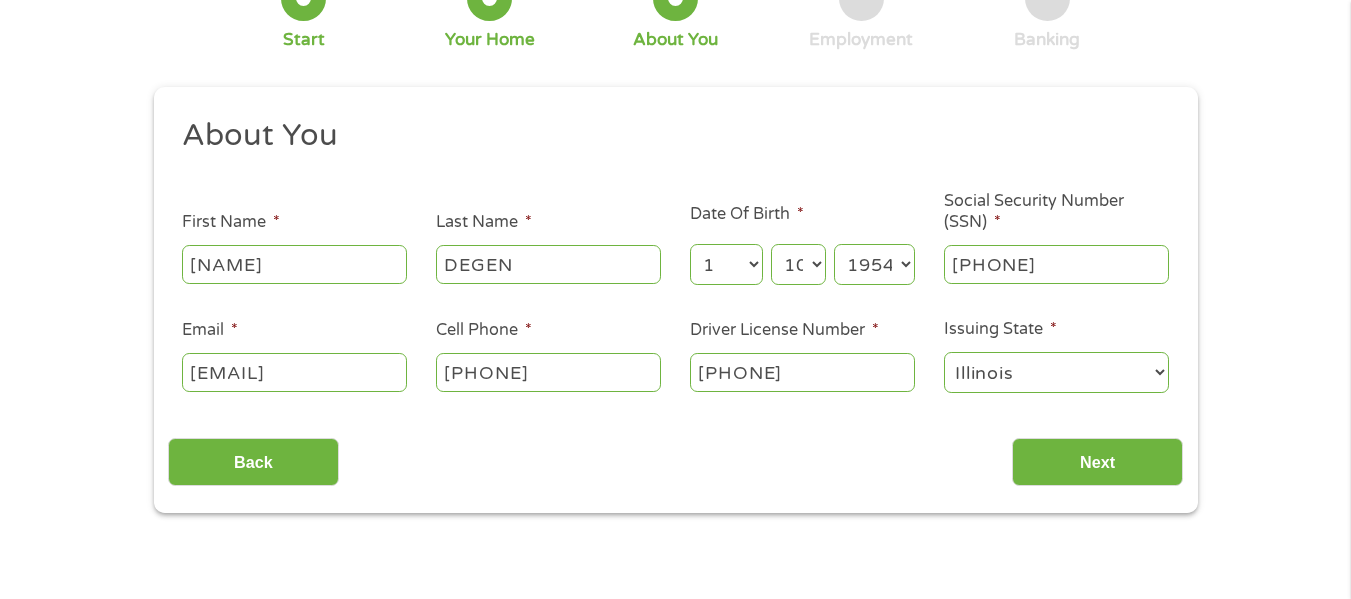 scroll, scrollTop: 300, scrollLeft: 0, axis: vertical 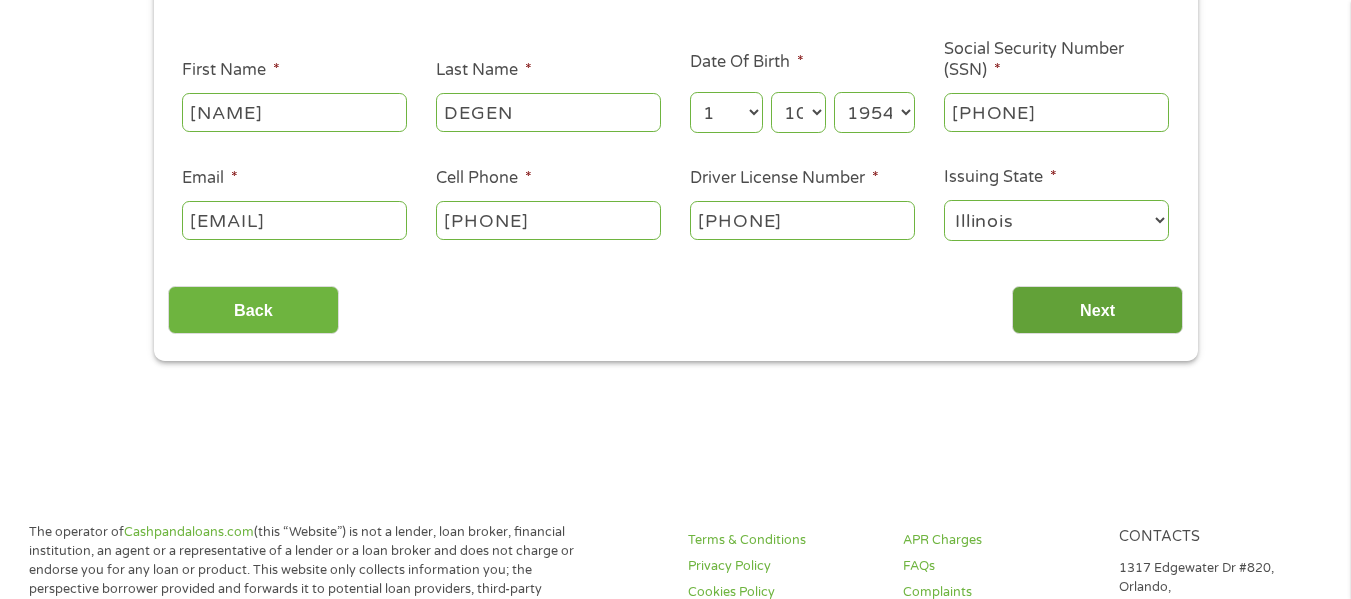 click on "Next" at bounding box center (1097, 310) 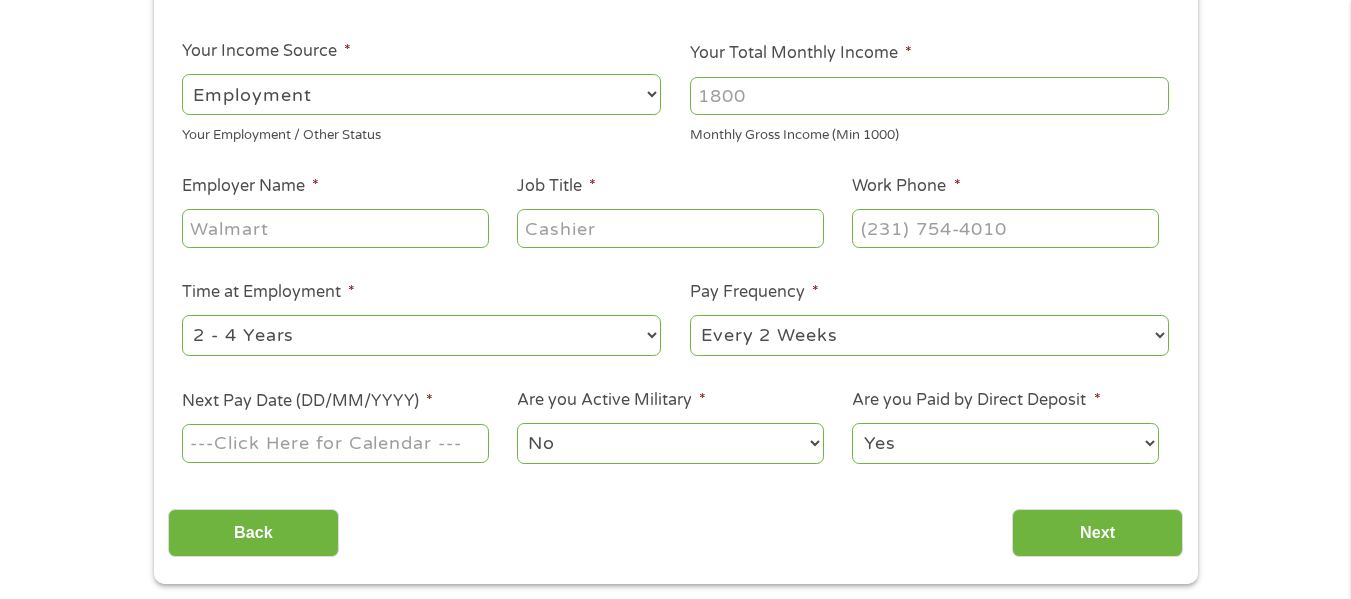 scroll, scrollTop: 8, scrollLeft: 8, axis: both 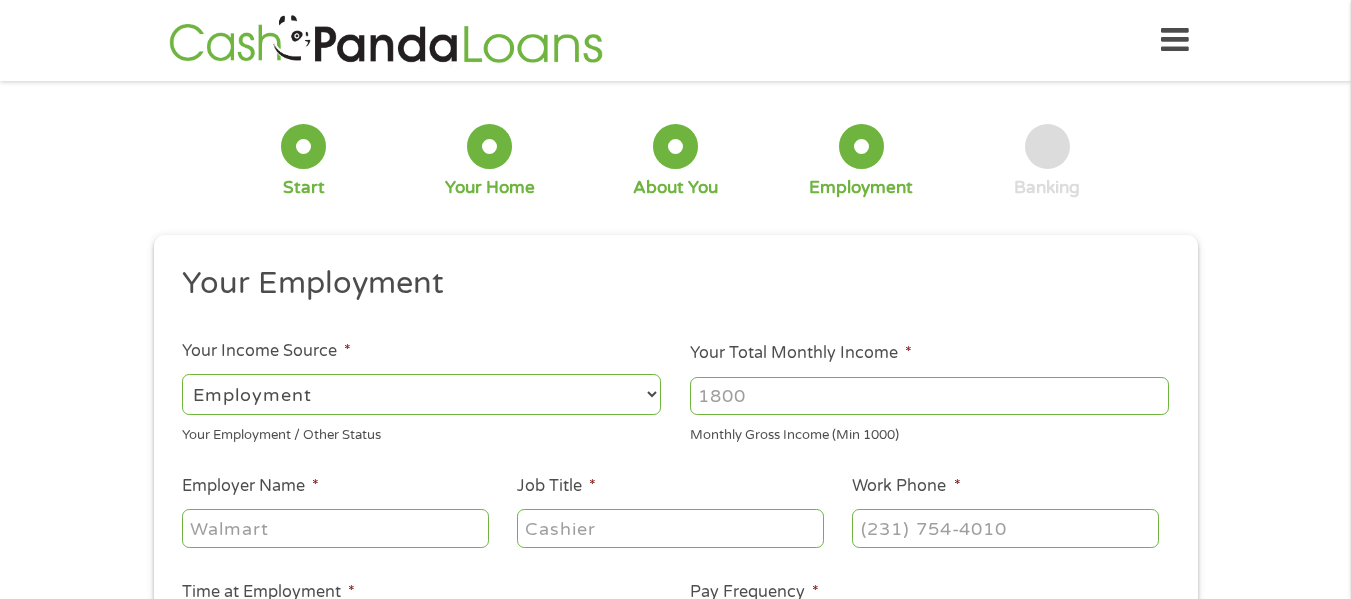 click on "--- Choose one --- Employment Self Employed Benefits" at bounding box center [421, 394] 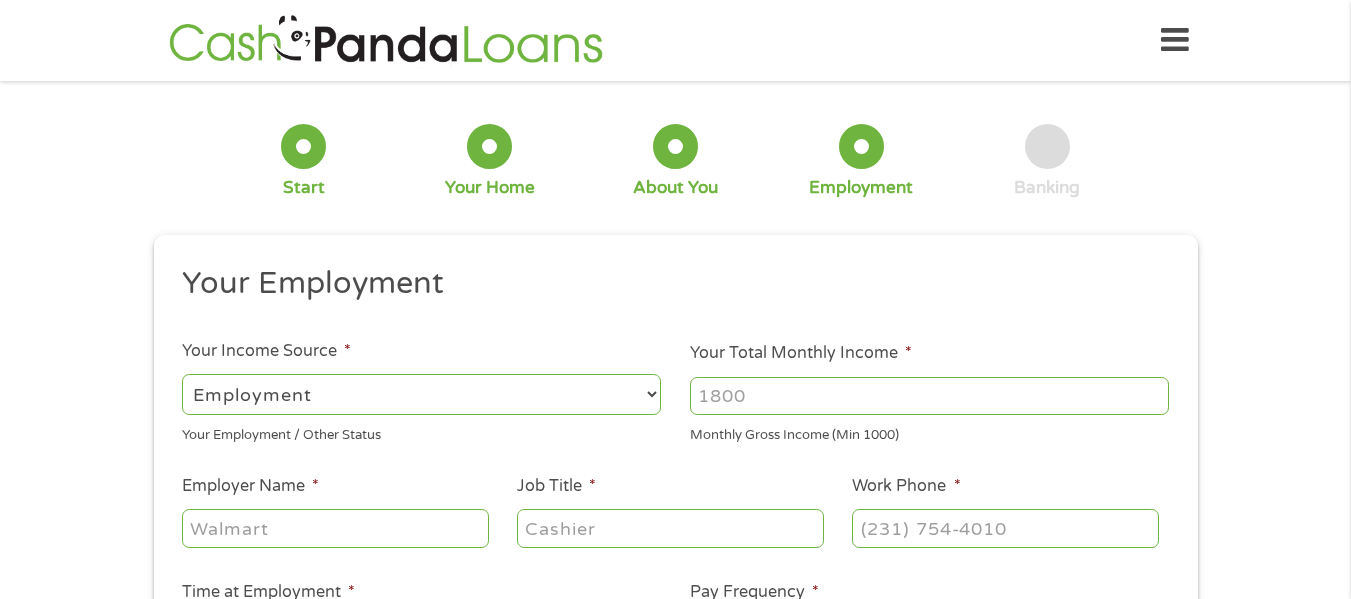 click on "Job Title *" at bounding box center [670, 528] 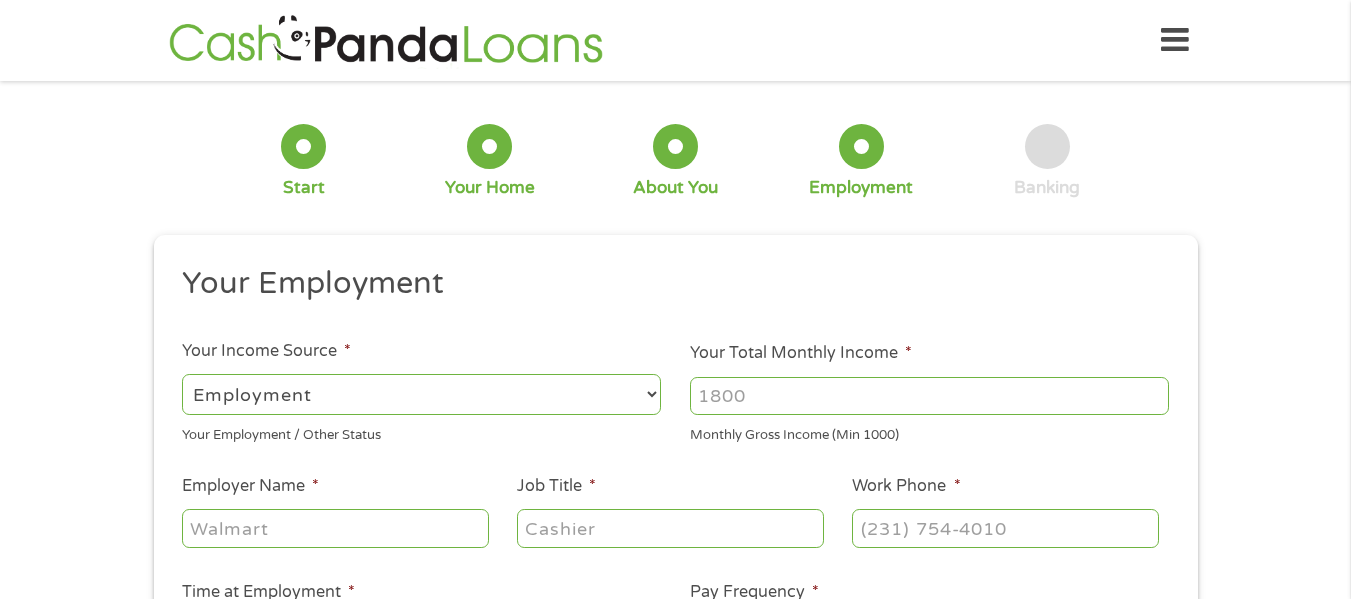click on "--- Choose one --- Employment Self Employed Benefits" at bounding box center [421, 394] 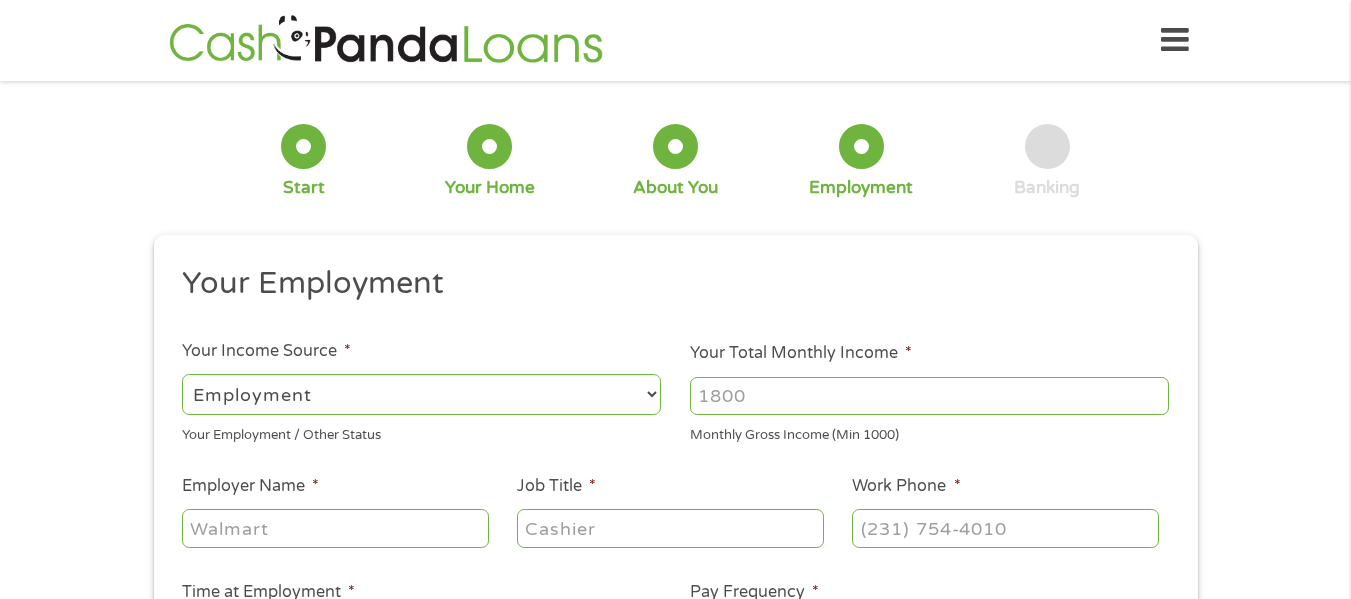 select on "benefits" 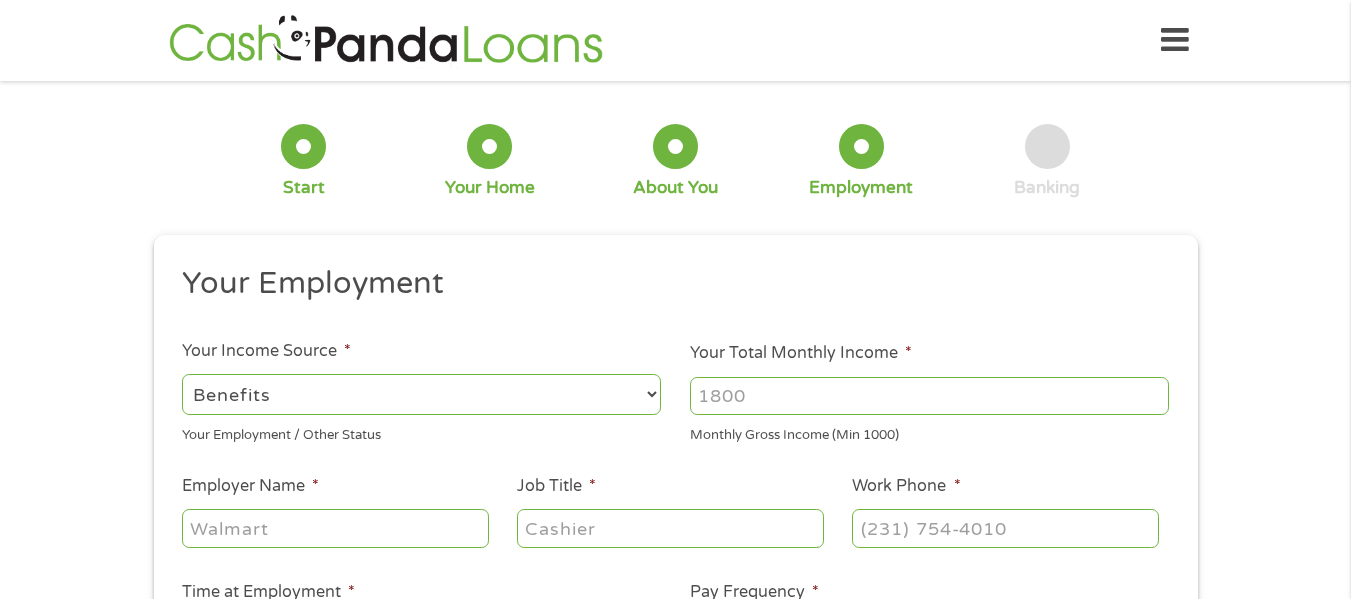 click on "--- Choose one --- Employment Self Employed Benefits" at bounding box center [421, 394] 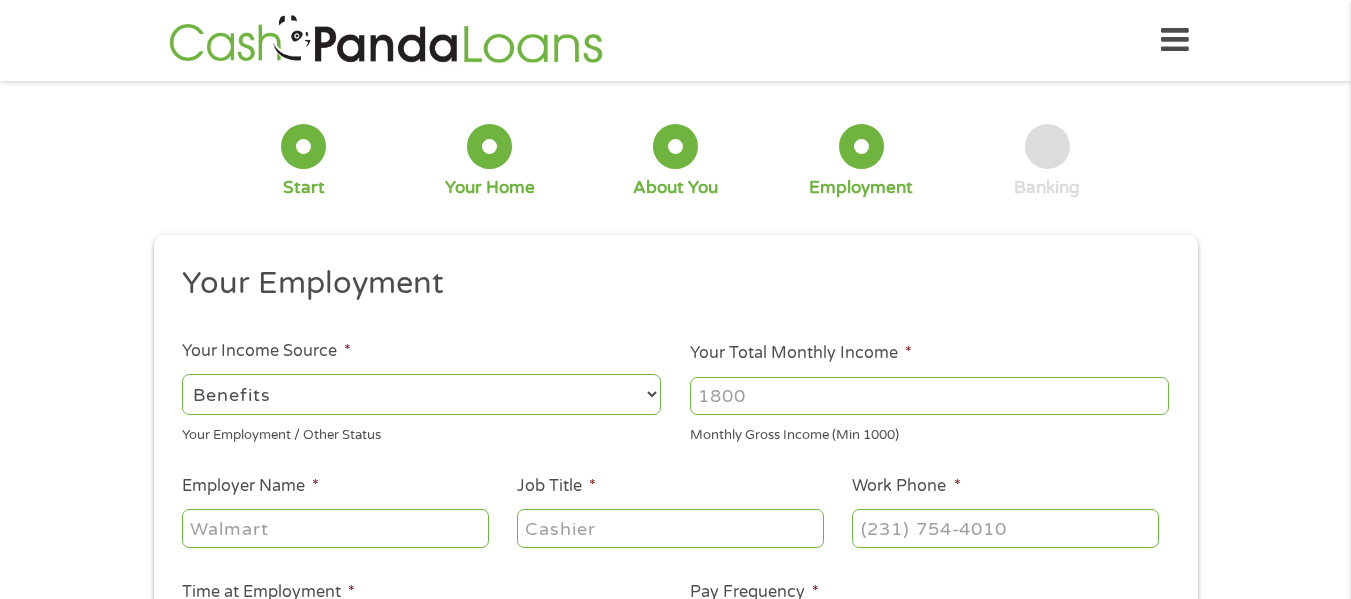 type on "Other" 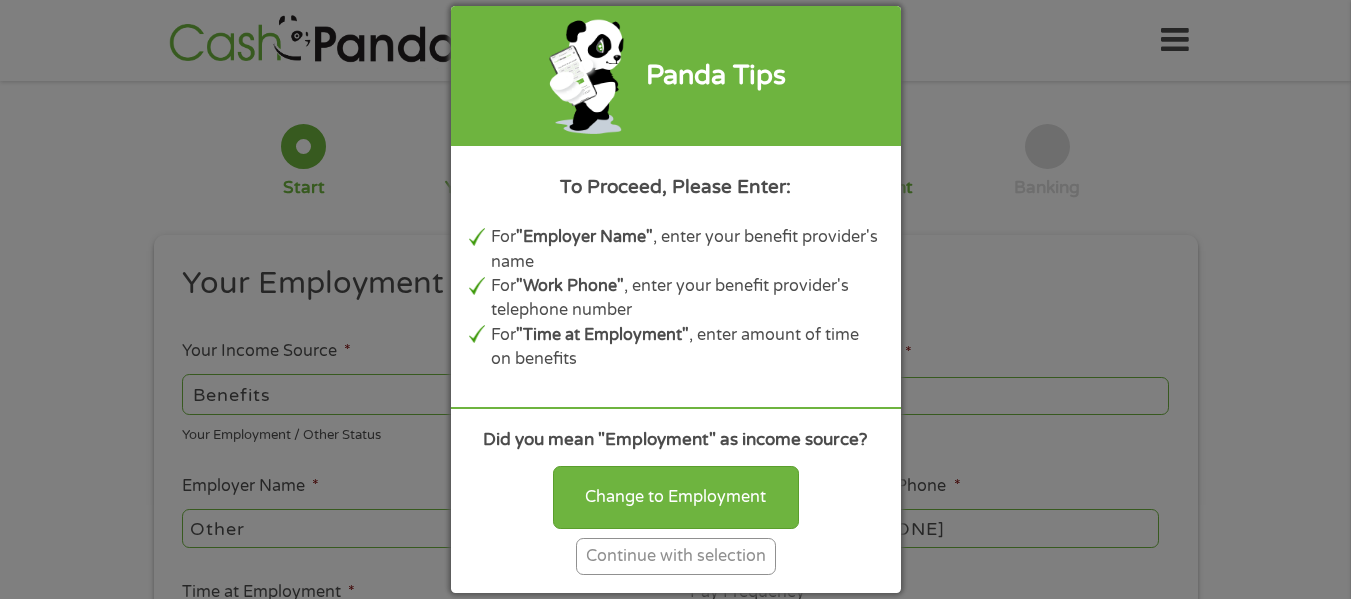 click on "Continue with selection" at bounding box center [676, 556] 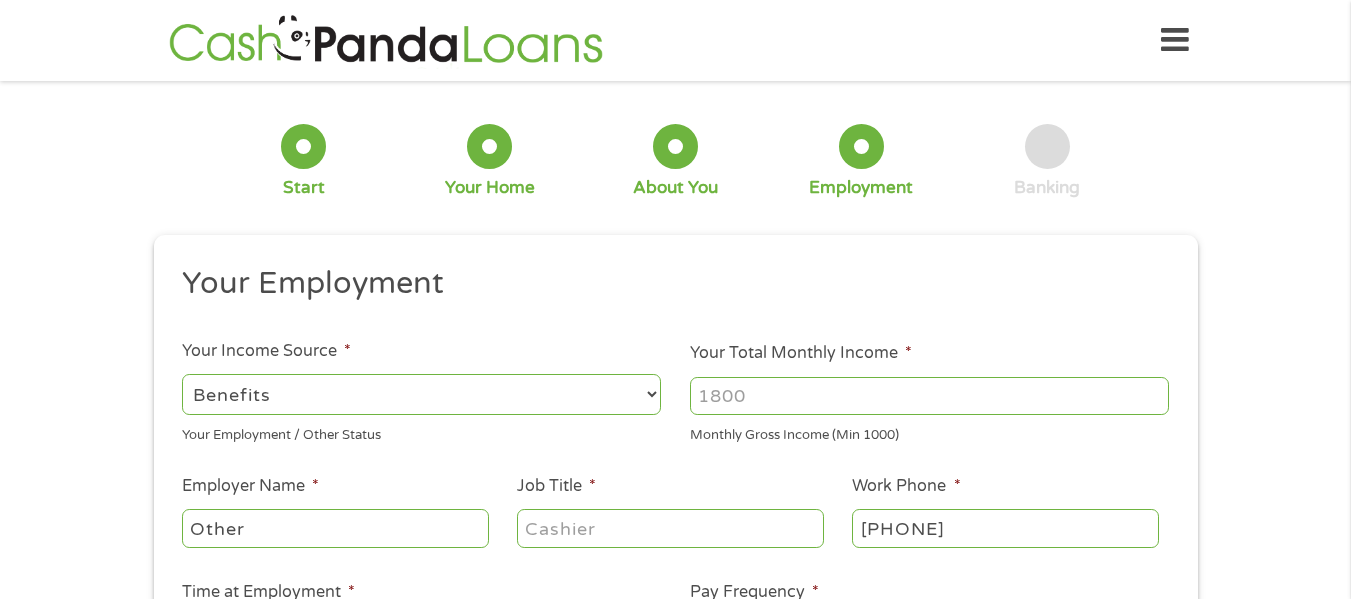 drag, startPoint x: 765, startPoint y: 406, endPoint x: 648, endPoint y: 398, distance: 117.273186 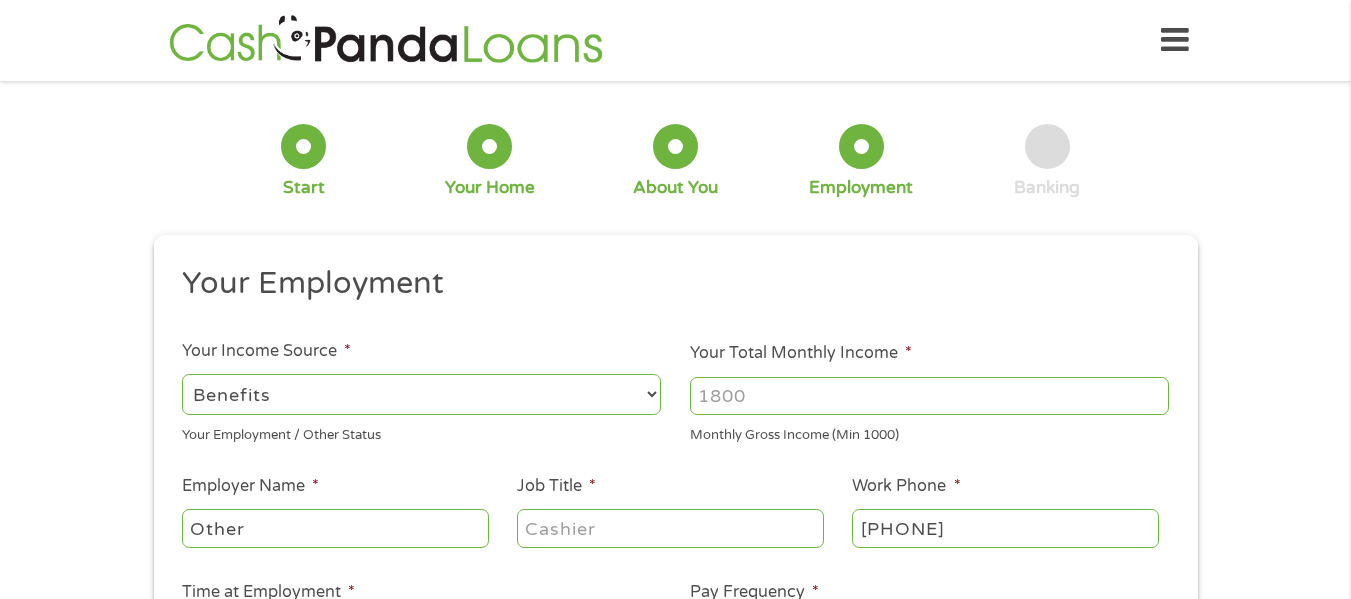 click on "Your Employment Your Income Source * --- Choose one --- Employment Self Employed Benefits Your Employment / Other Status Your Total Monthly Income * Monthly Gross Income (Min 1000) This field is hidden when viewing the form Other Income * 0 Pension, Spouse \u0026 any Other Income Employer Name * Other Job Title * Work Phone * [PHONE] Time at Employment * --- Choose one --- 1 Year or less 1 - 2 Years 2 - 4 Years Over 4 Years Pay Frequency * --- Choose one --- Every 2 Weeks Every Week Monthly Semi-Monthly Next Pay Date (DD/MM/YYYY) * Are you Active Military * No Yes Are you Paid by Direct Deposit * Yes No" at bounding box center [675, 523] 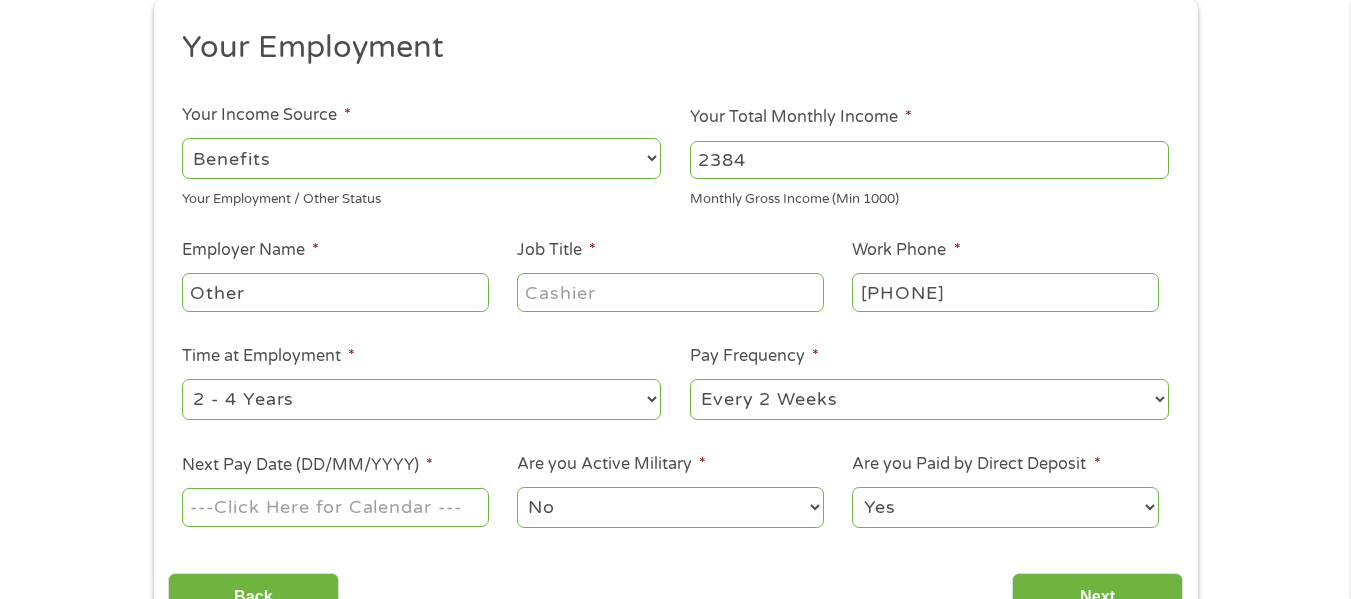 scroll, scrollTop: 300, scrollLeft: 0, axis: vertical 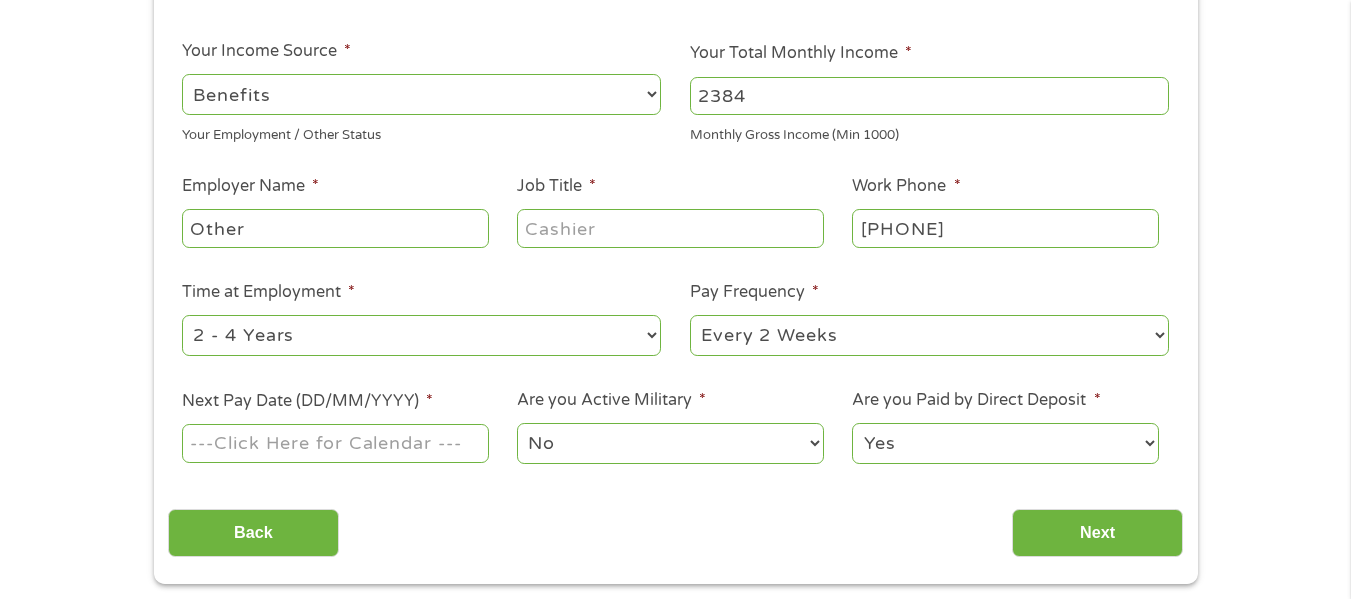 type on "2384" 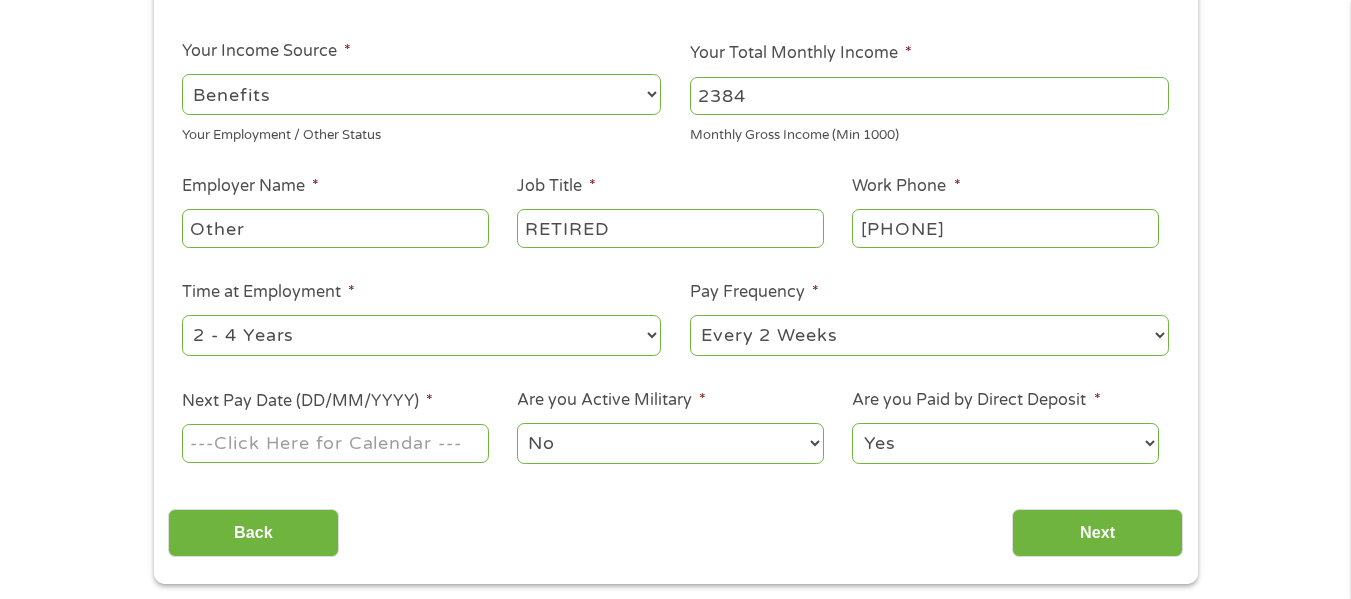 type on "RETIRED" 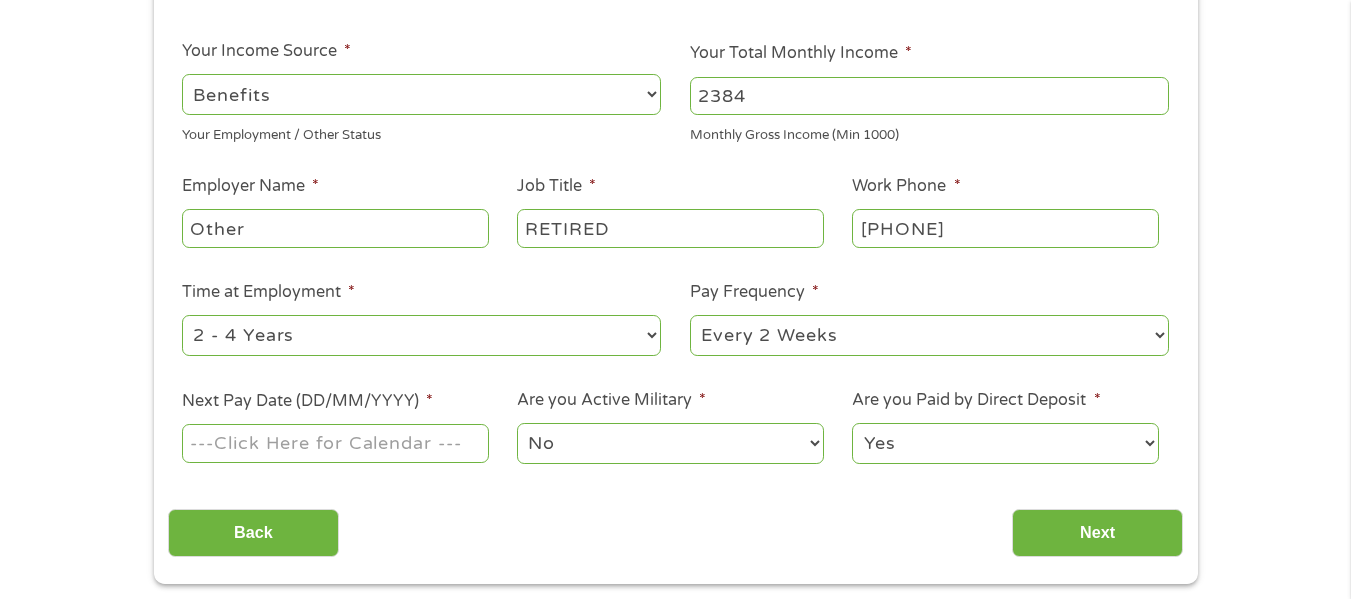 click on "--- Choose one --- Every 2 Weeks Every Week Monthly Semi-Monthly" at bounding box center [929, 335] 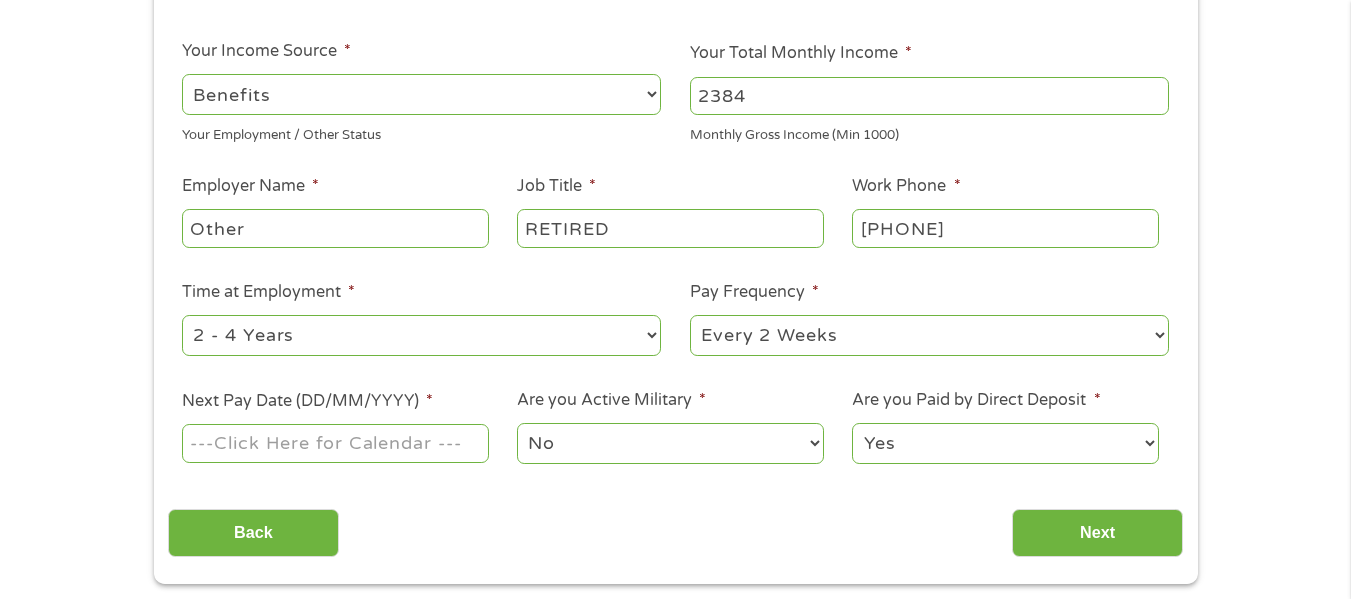 select on "monthly" 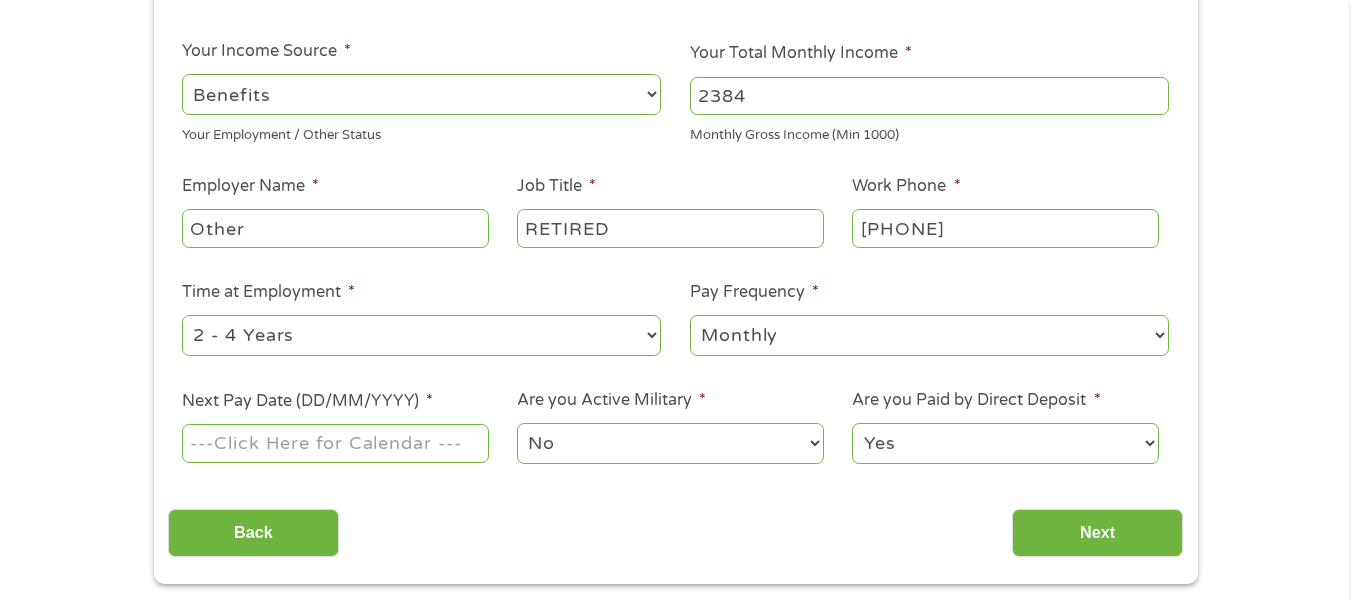 click on "--- Choose one --- Every 2 Weeks Every Week Monthly Semi-Monthly" at bounding box center (929, 335) 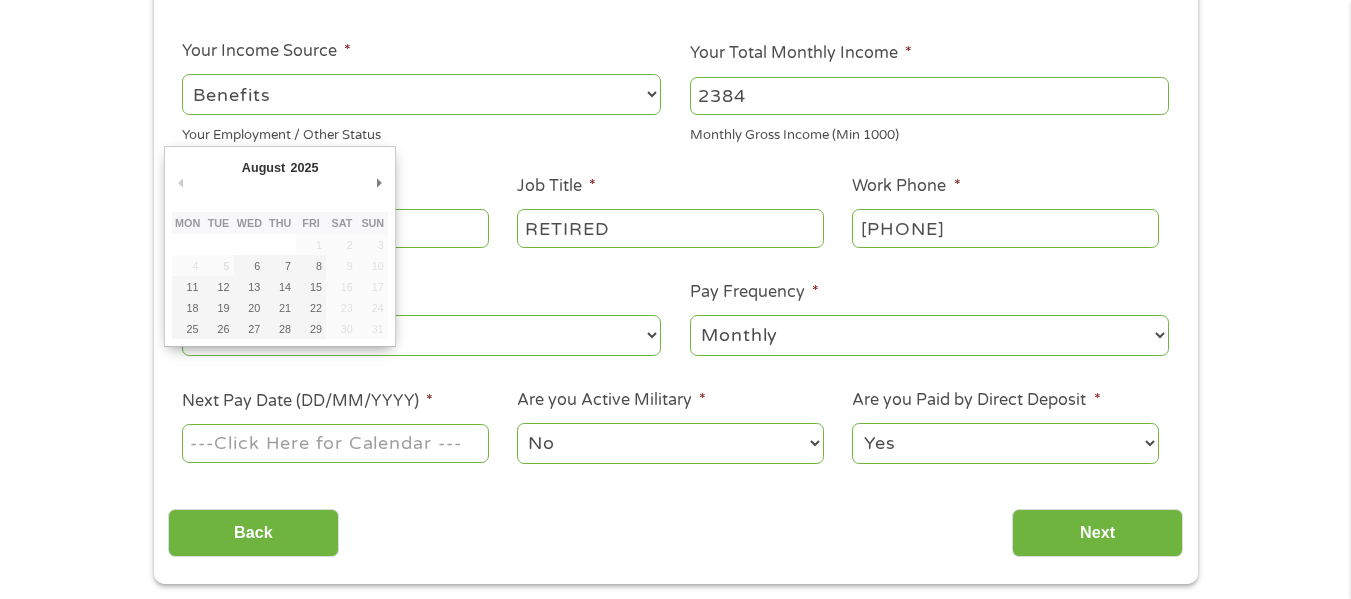 click on "Next Pay Date (DD/MM/YYYY) *" at bounding box center (335, 443) 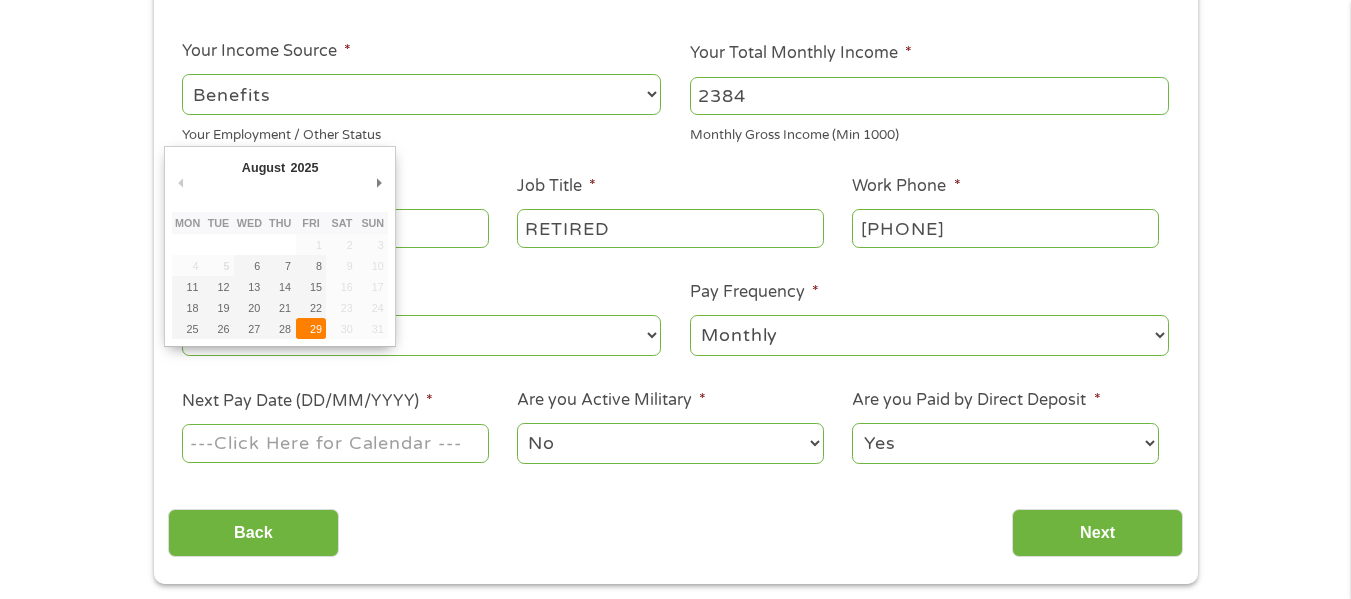 type on "29/08/2025" 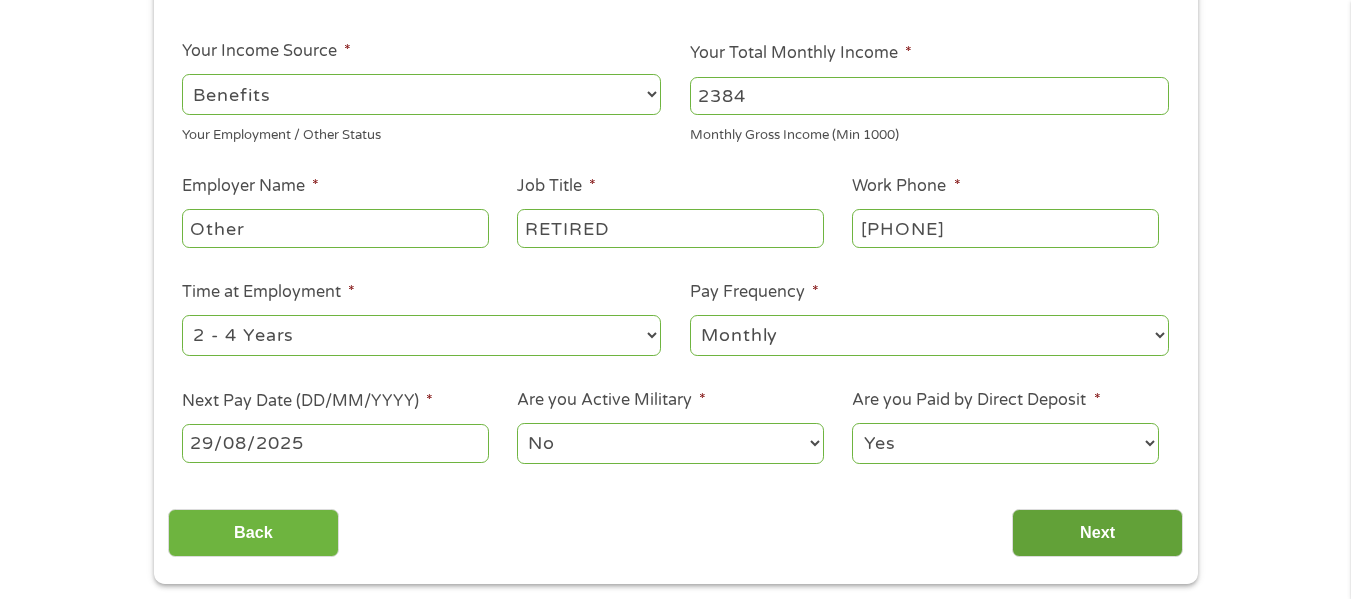 click on "Next" at bounding box center (1097, 533) 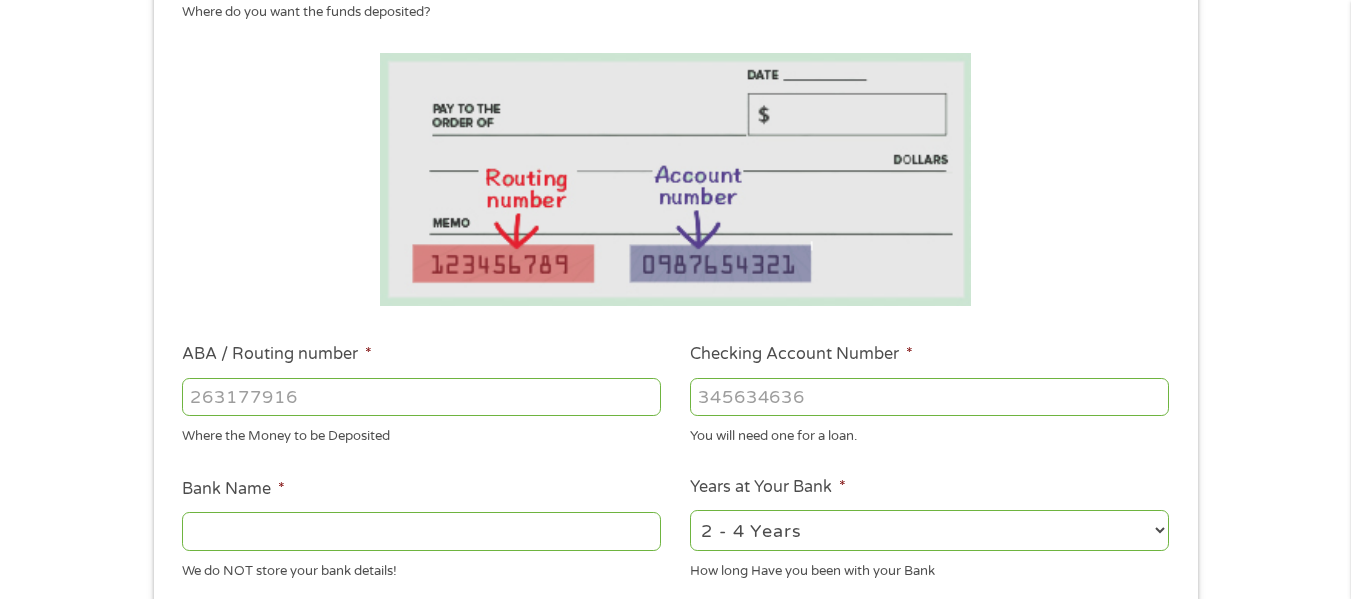 scroll, scrollTop: 8, scrollLeft: 8, axis: both 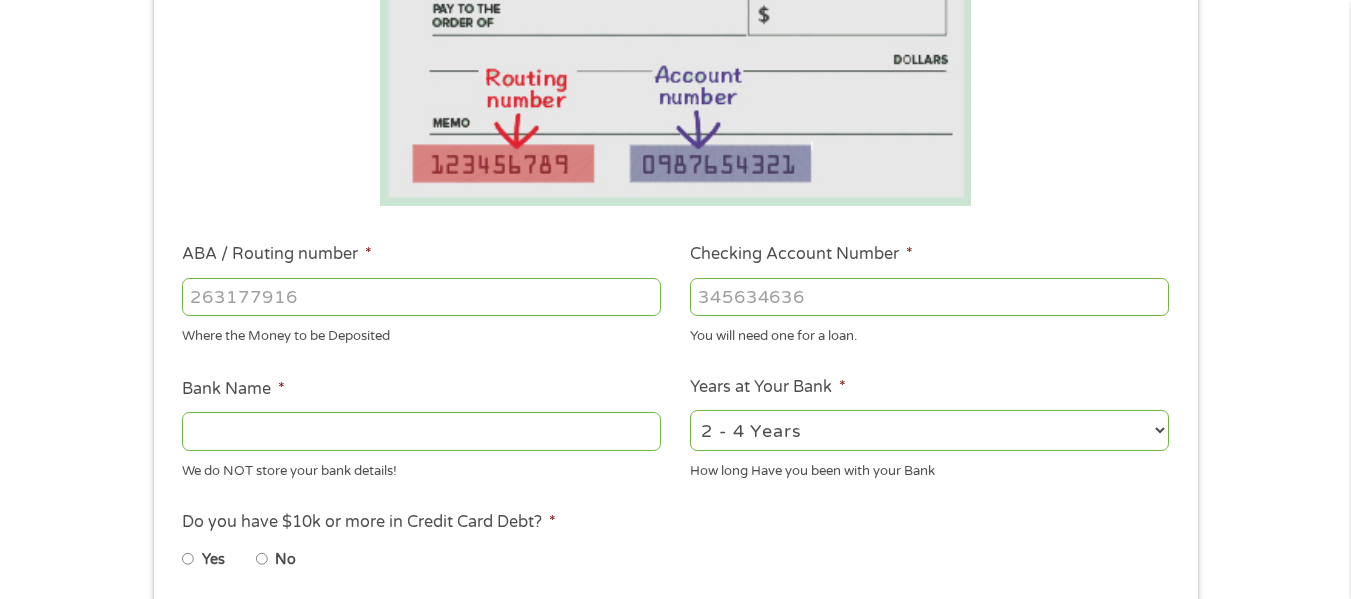 click on "ABA / Routing number *" at bounding box center (421, 297) 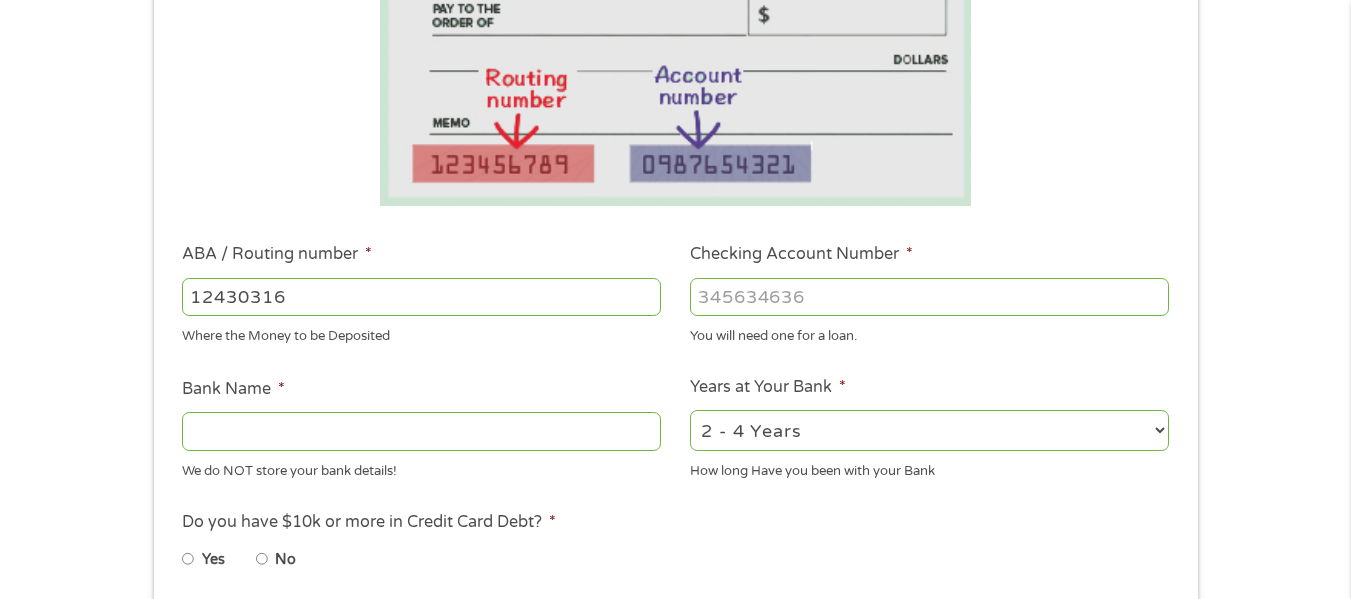type on "124303162" 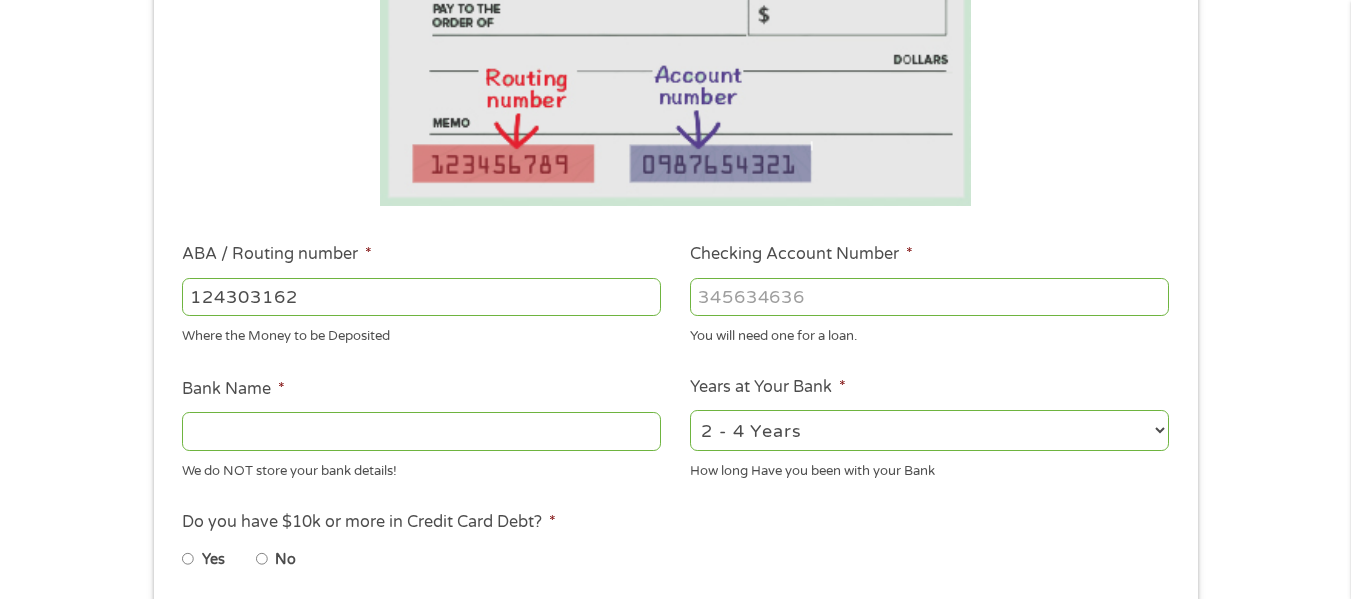 type on "GOBANK A DIVISION OF GREEN DOT BANK" 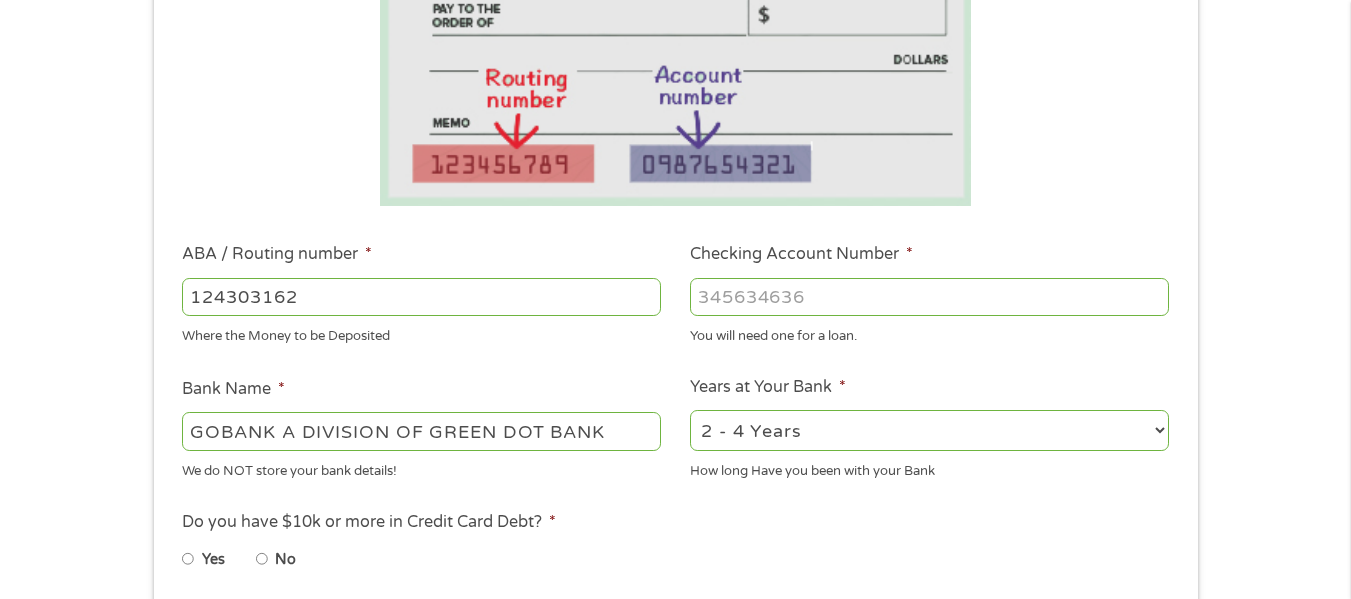 type on "124303162" 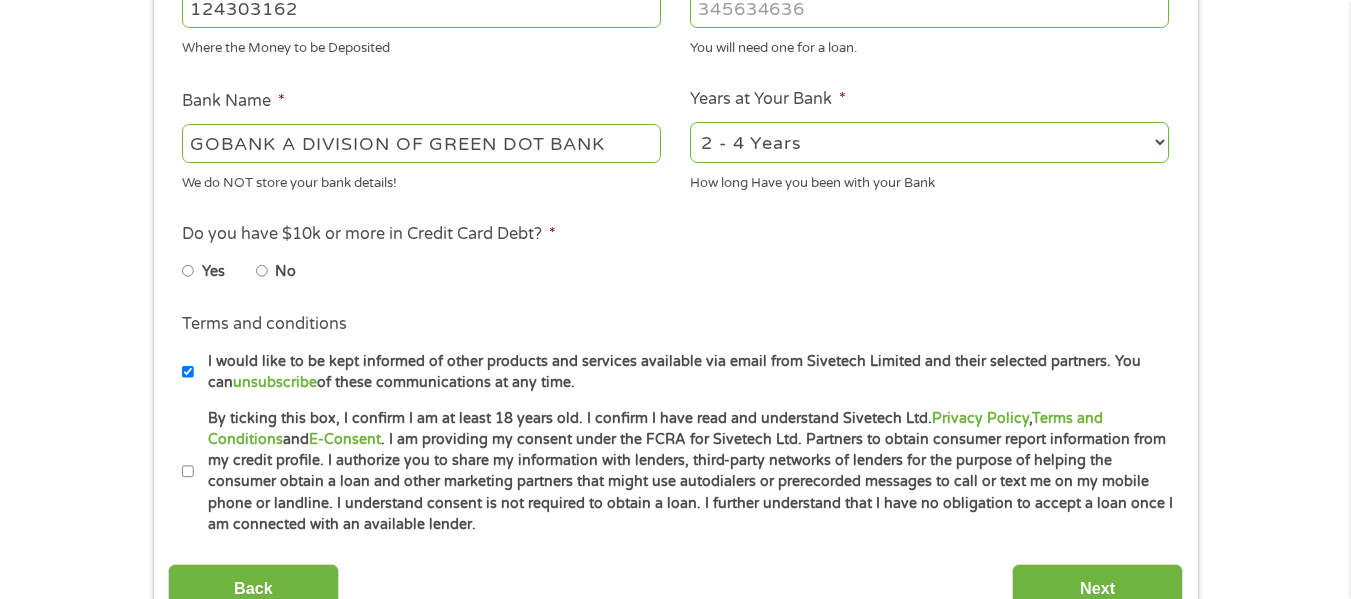 scroll, scrollTop: 700, scrollLeft: 0, axis: vertical 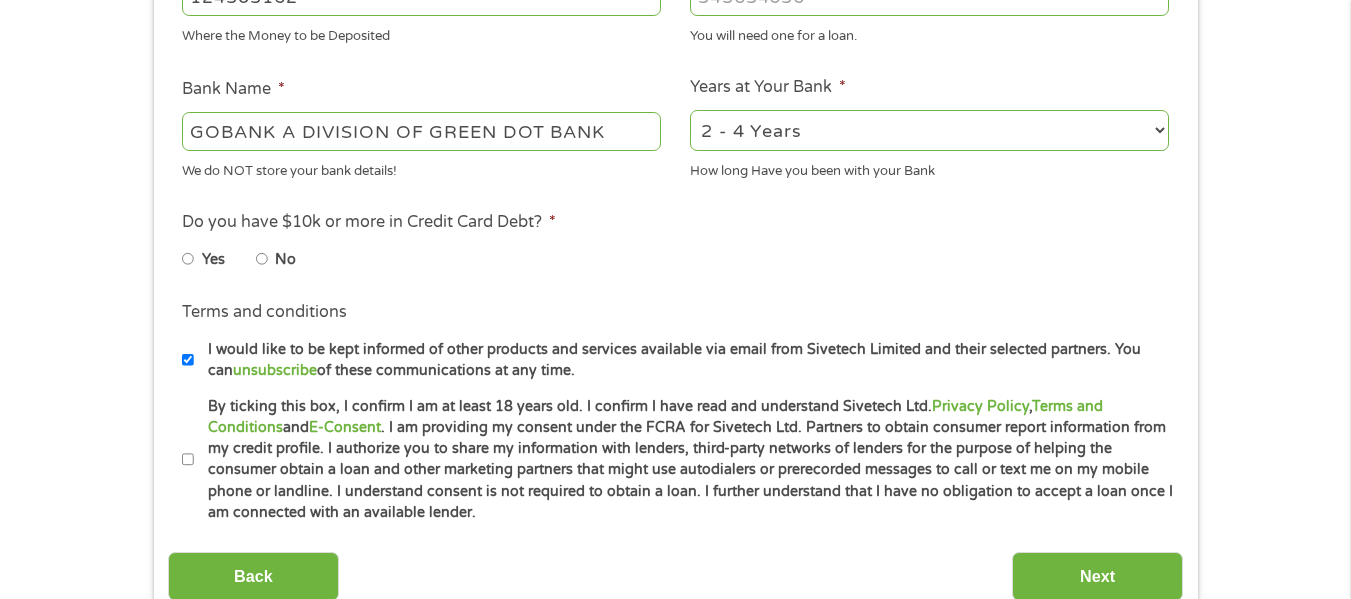 type on "[NUMBER]" 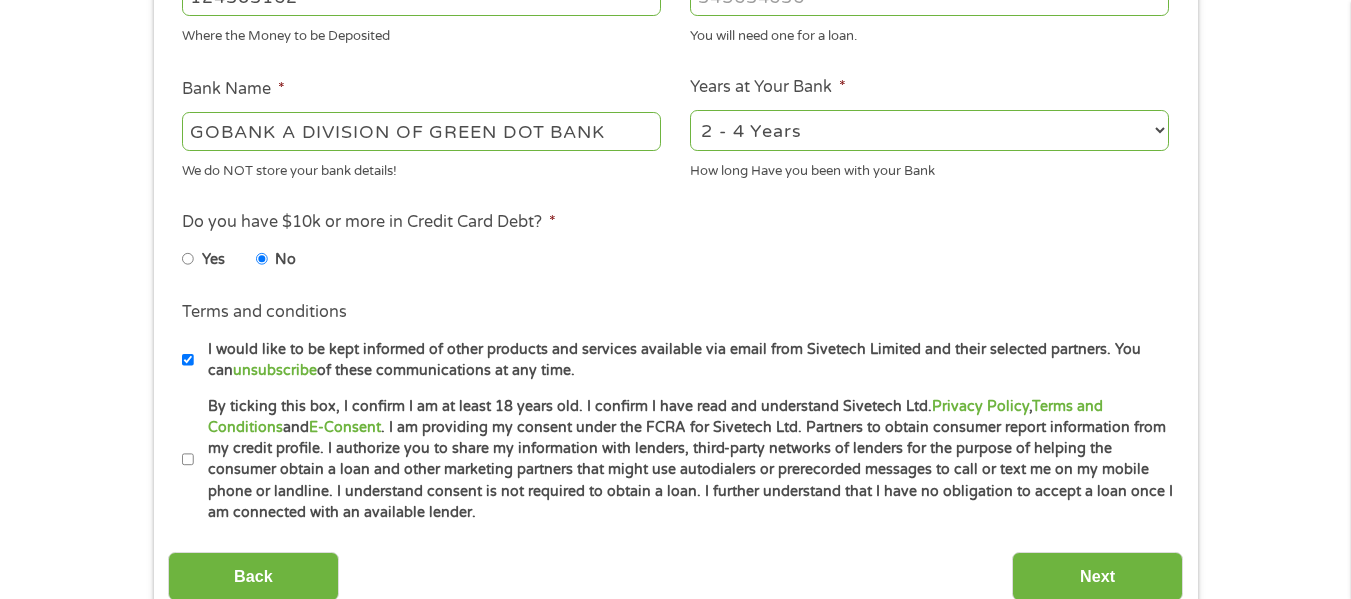 click on "I would like to be kept informed of other products and services available via email from Sivetech Limited and their selected partners. You can   unsubscribe   of these communications at any time." at bounding box center [684, 360] 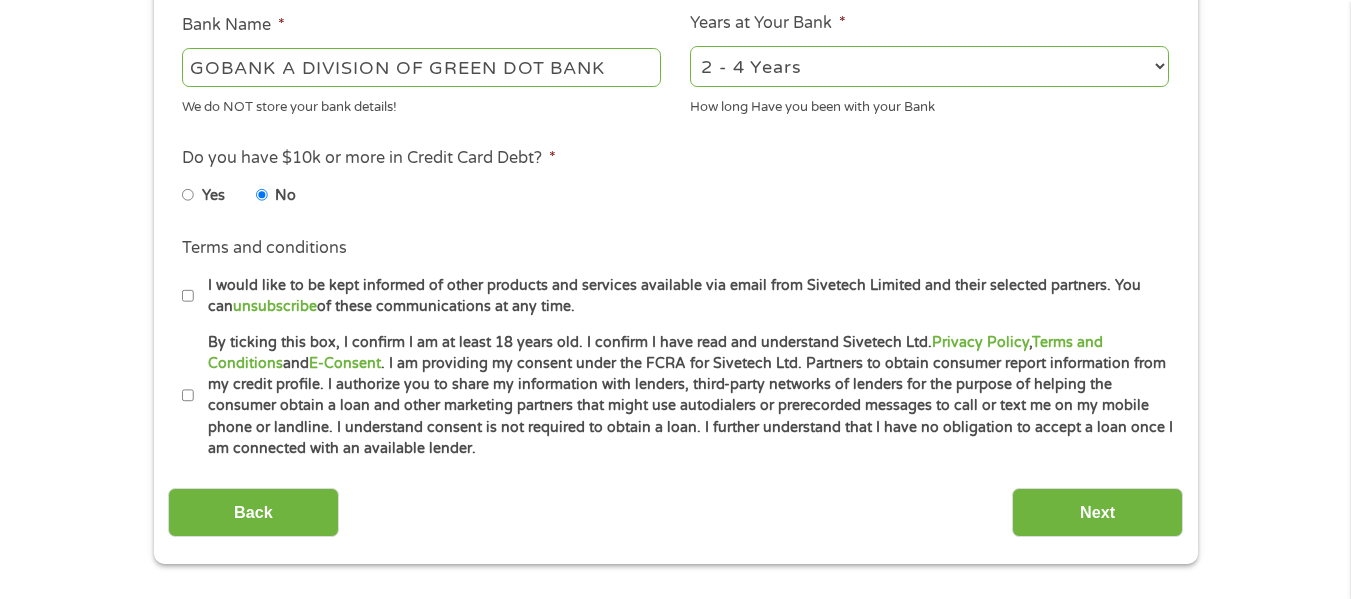 scroll, scrollTop: 800, scrollLeft: 0, axis: vertical 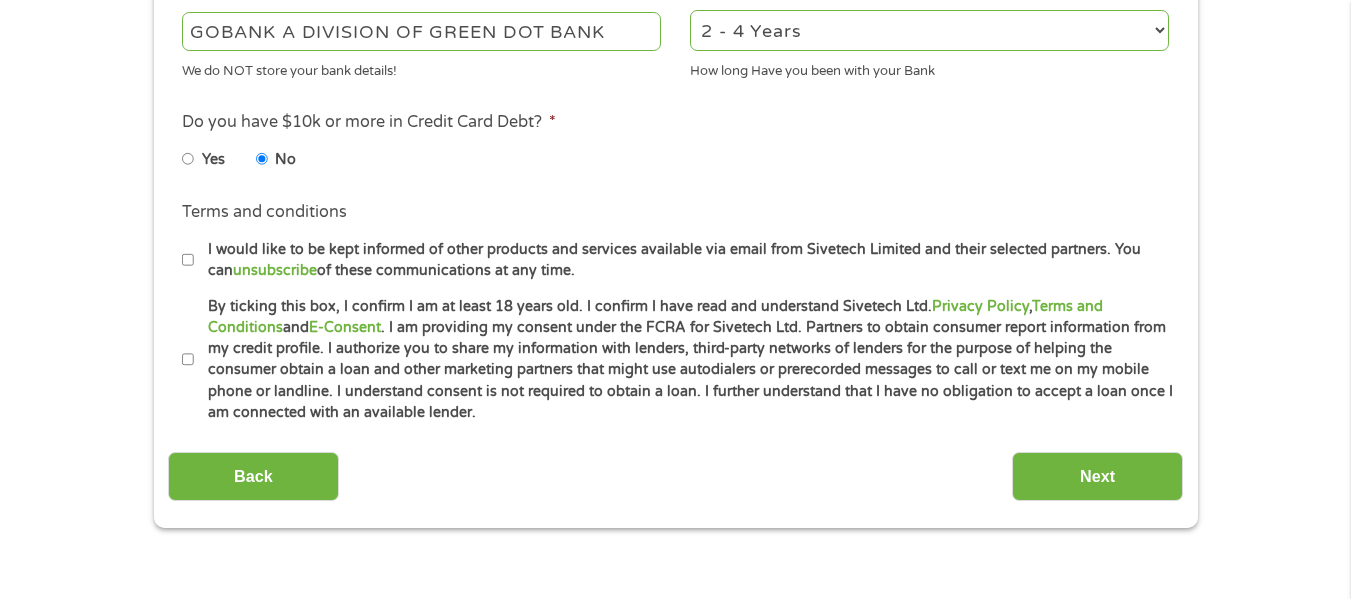 click on "By ticking this box, I confirm I am at least 18 years old. I confirm I have read and understand Sivetech Ltd.  Privacy Policy ,  Terms and Conditions  and  E-Consent . I am providing my consent under the FCRA for Sivetech Ltd. Partners to obtain consumer report information from my credit profile. I authorize you to share my information with lenders, third-party networks of lenders for the purpose of helping the consumer obtain a loan and other marketing partners that might use autodialers or prerecorded messages to call or text me on my mobile phone or landline. I understand consent is not required to obtain a loan. I further understand that I have no obligation to accept a loan once I am connected with an available lender." at bounding box center [188, 360] 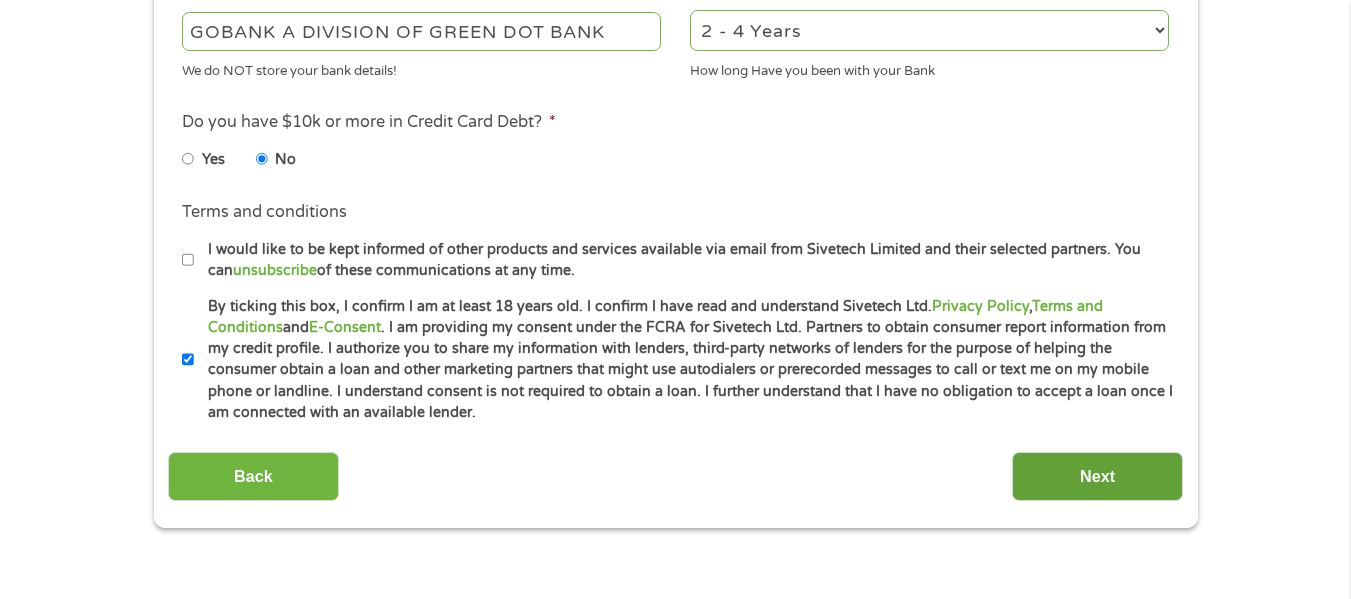 click on "Next" at bounding box center [1097, 476] 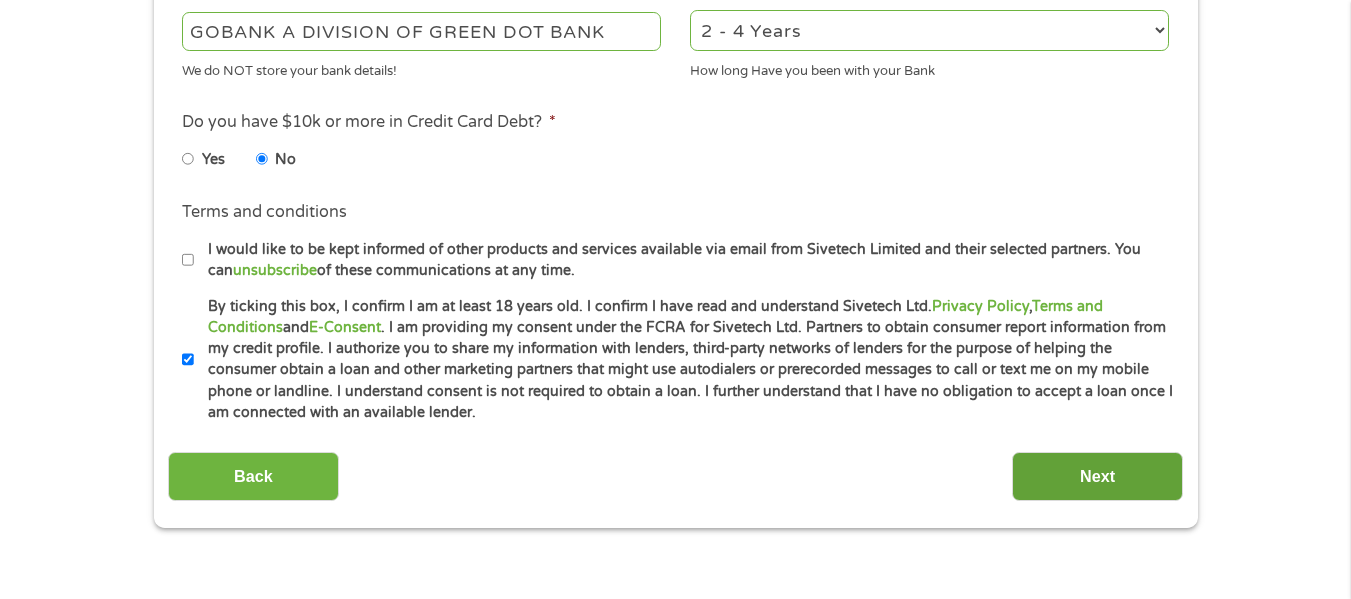 scroll, scrollTop: 8, scrollLeft: 8, axis: both 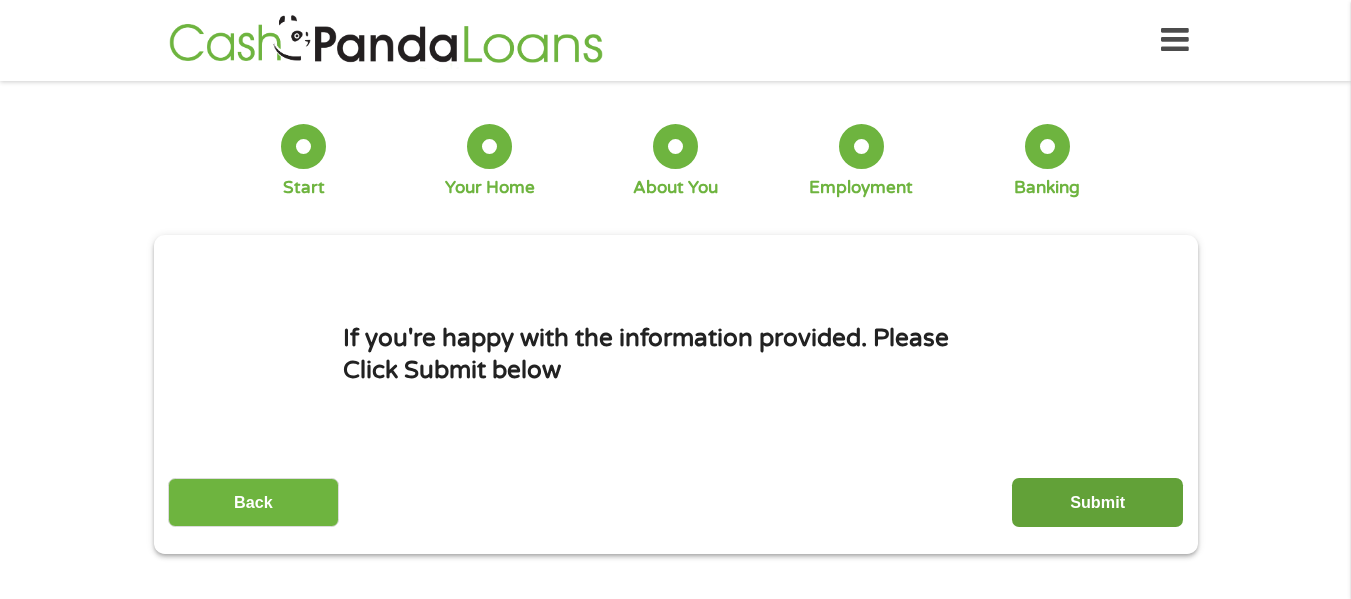 click on "Submit" at bounding box center (1097, 502) 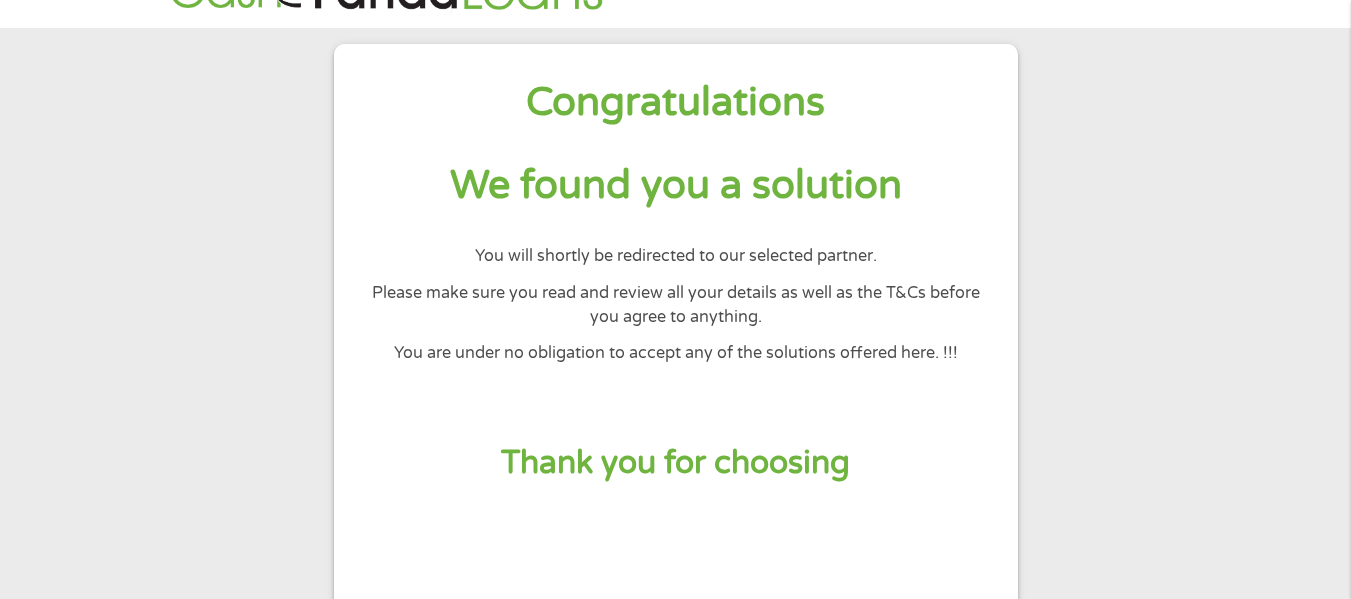 scroll, scrollTop: 0, scrollLeft: 0, axis: both 